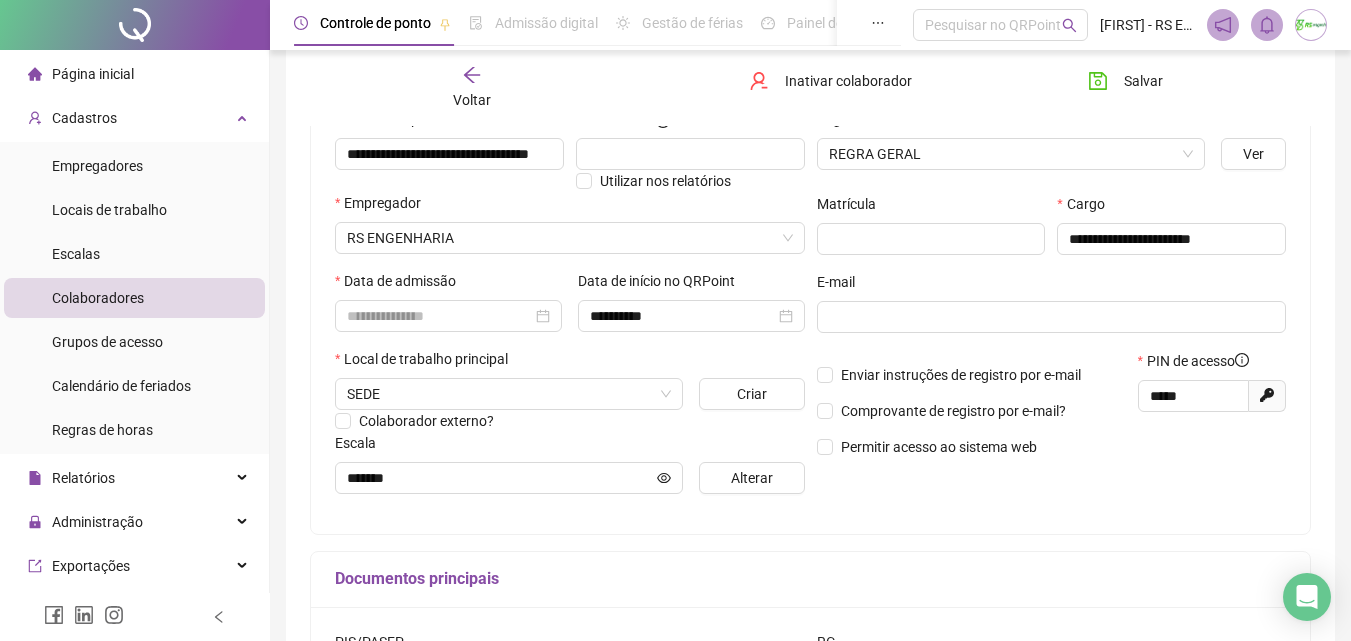 scroll, scrollTop: 219, scrollLeft: 0, axis: vertical 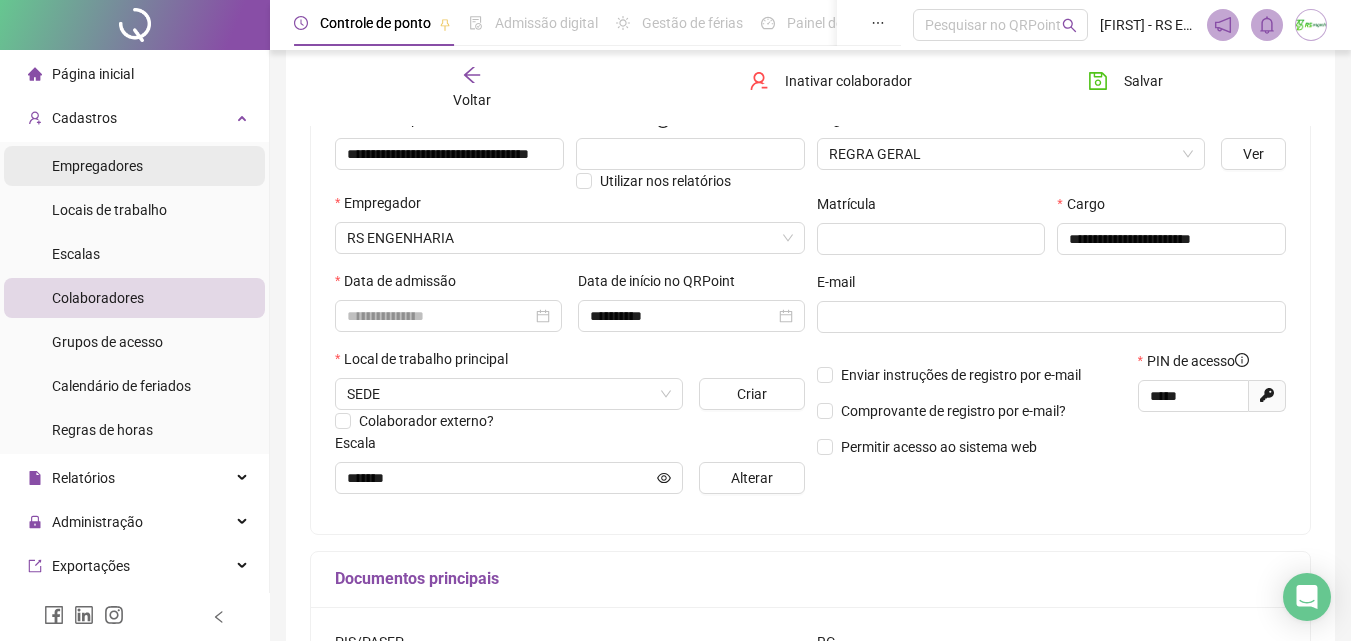 click on "Empregadores" at bounding box center (134, 166) 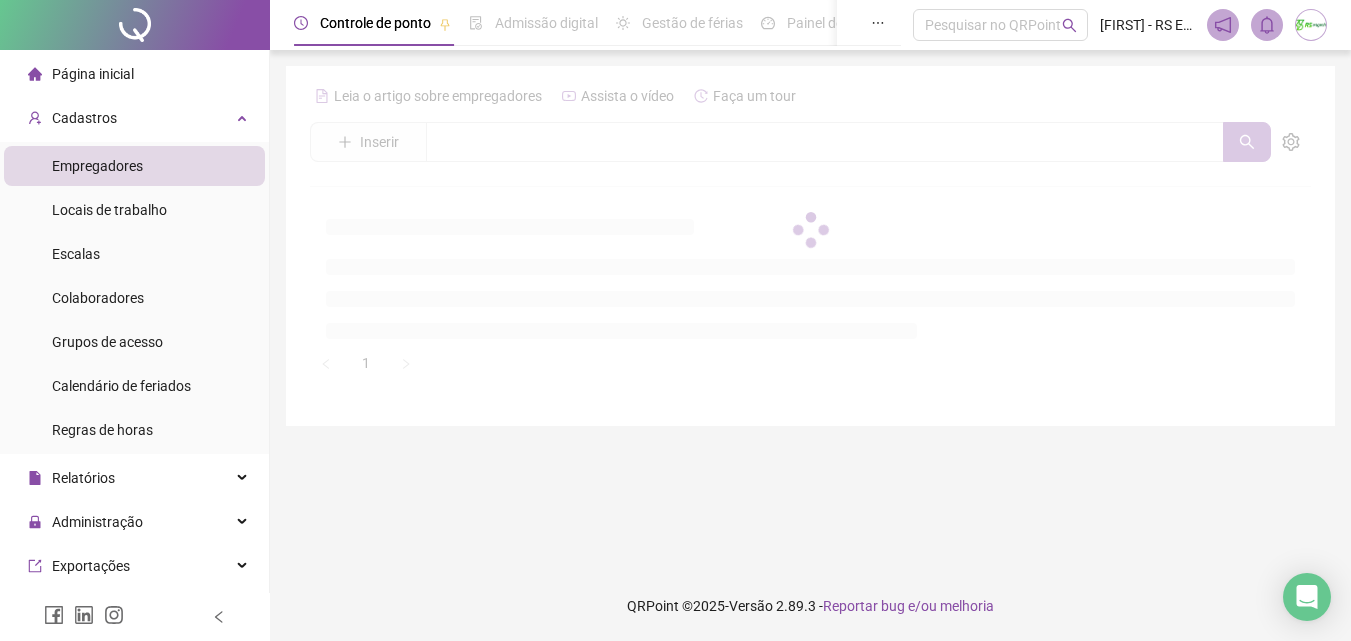 scroll, scrollTop: 0, scrollLeft: 0, axis: both 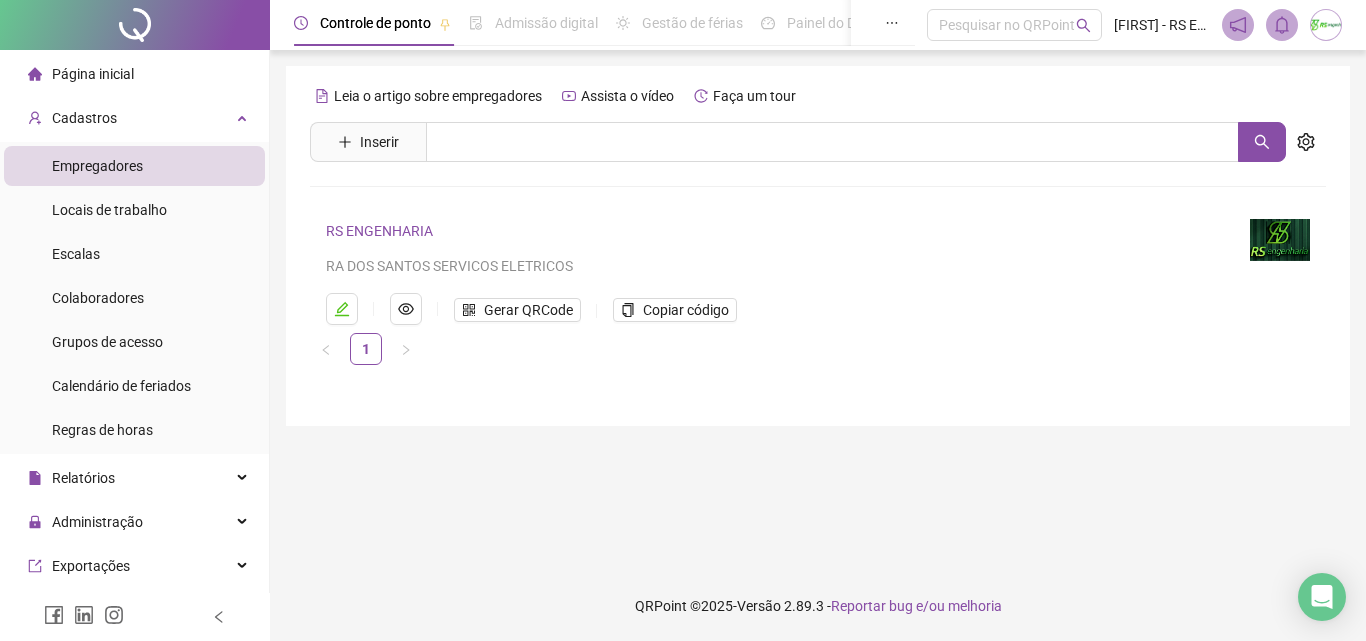 click on "Leia o artigo sobre empregadores Assista o vídeo Faça um tour Inserir Nenhum resultado RS ENGENHARIA   RA DOS SANTOS SERVICOS ELETRICOS Gerar QRCode Copiar código 1" at bounding box center (818, 310) 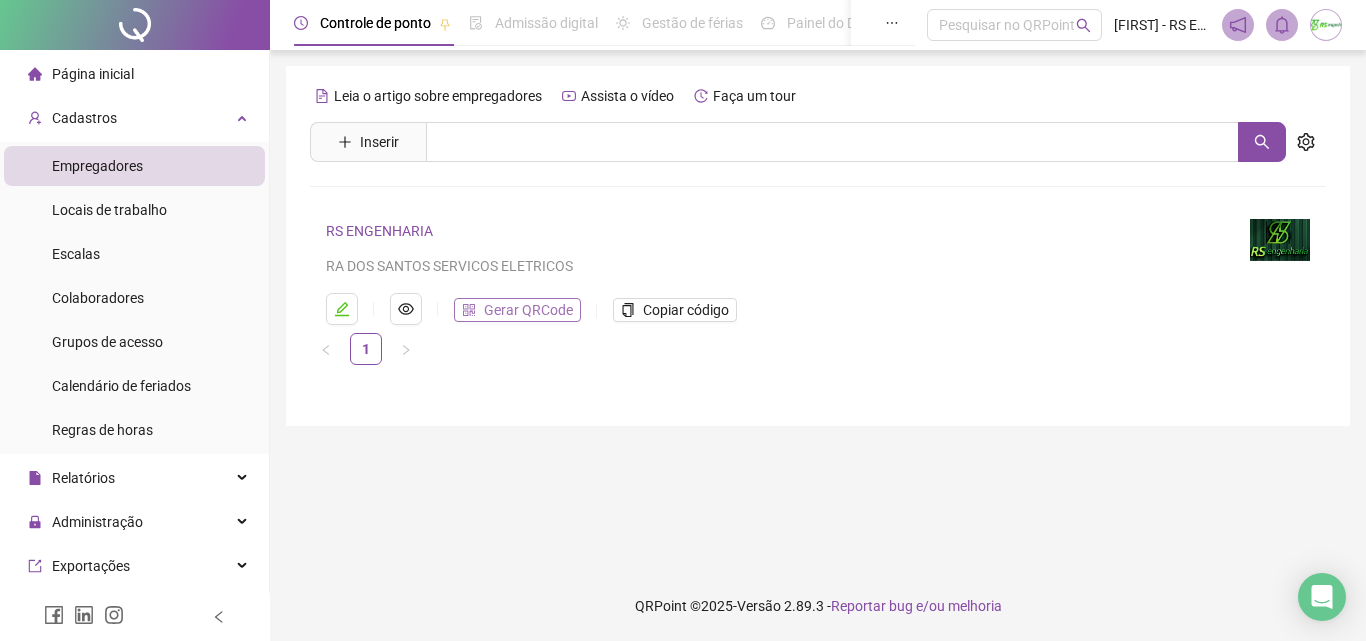 click on "Gerar QRCode" at bounding box center (528, 310) 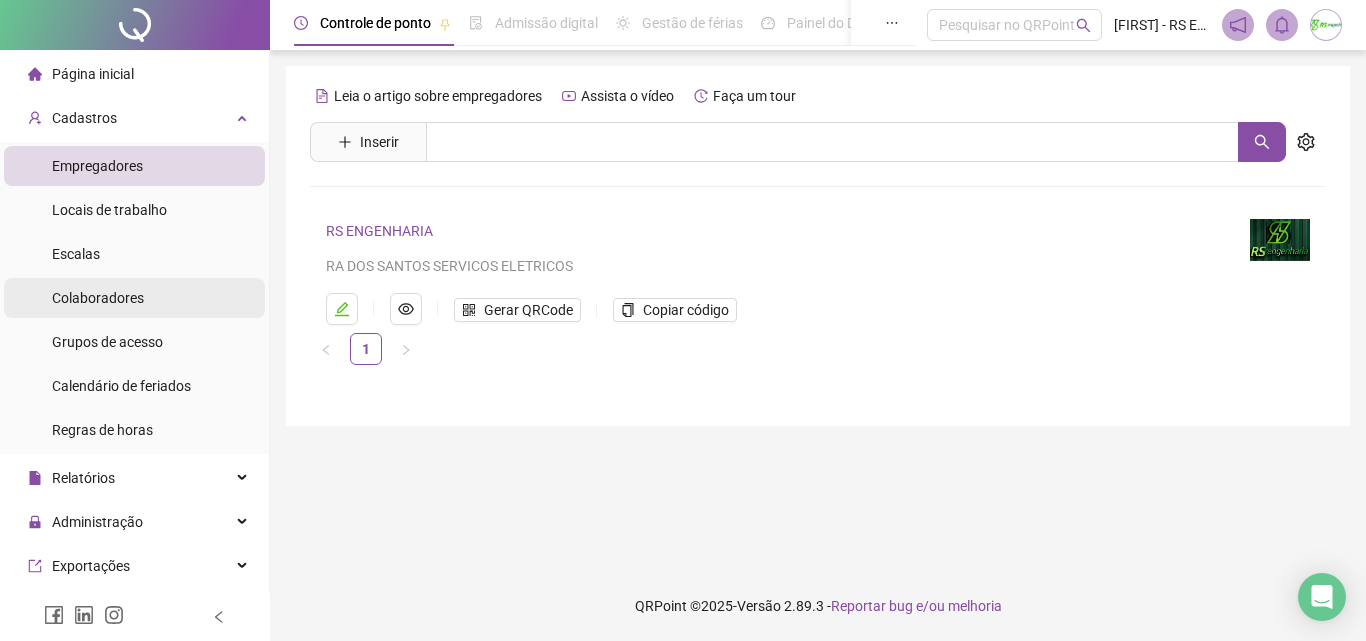 click on "Colaboradores" at bounding box center [134, 298] 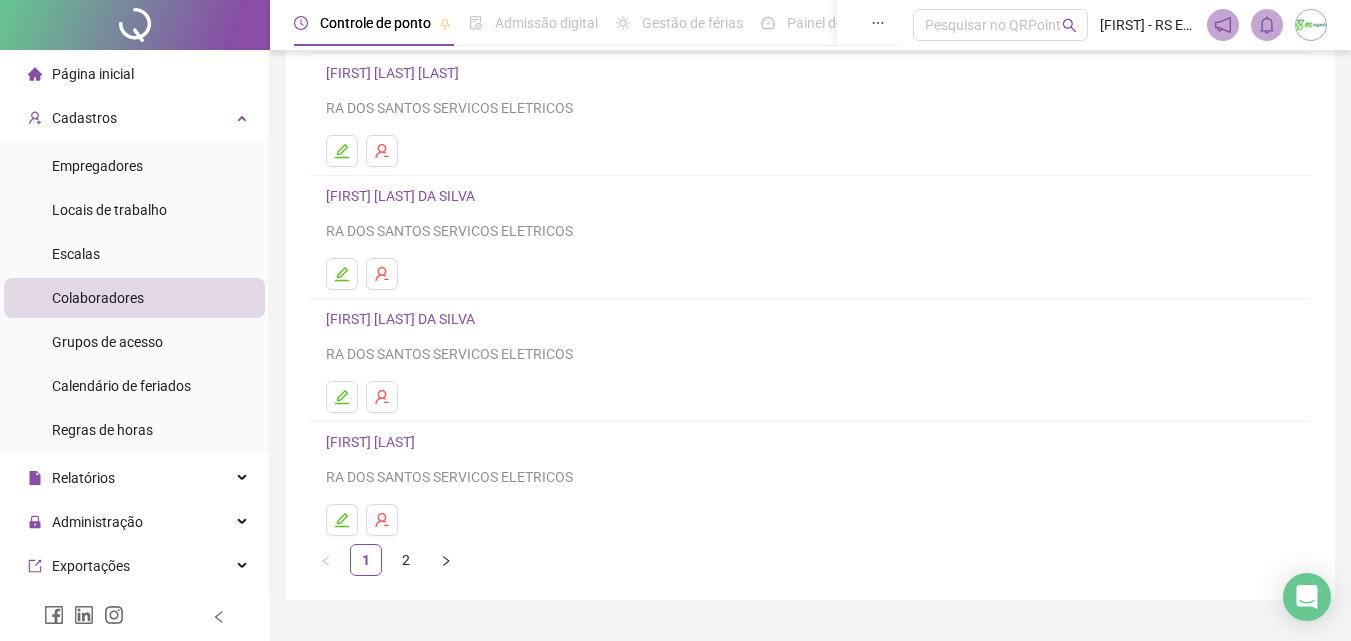scroll, scrollTop: 300, scrollLeft: 0, axis: vertical 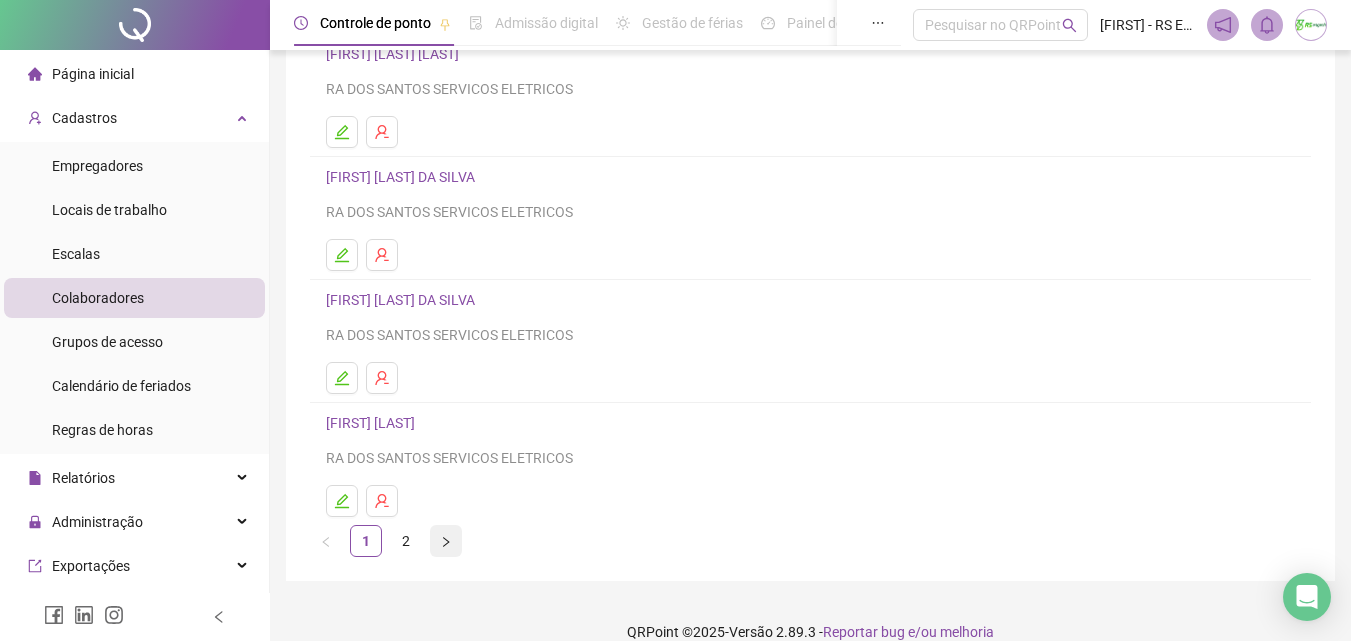 click 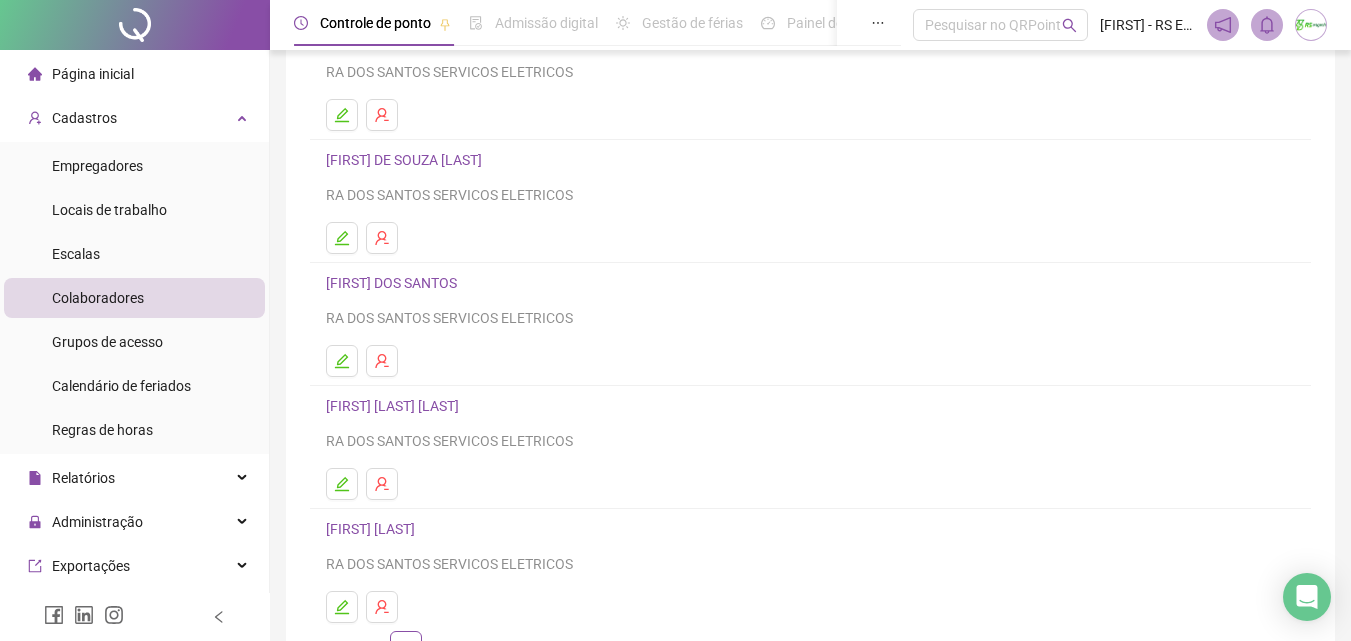 scroll, scrollTop: 0, scrollLeft: 0, axis: both 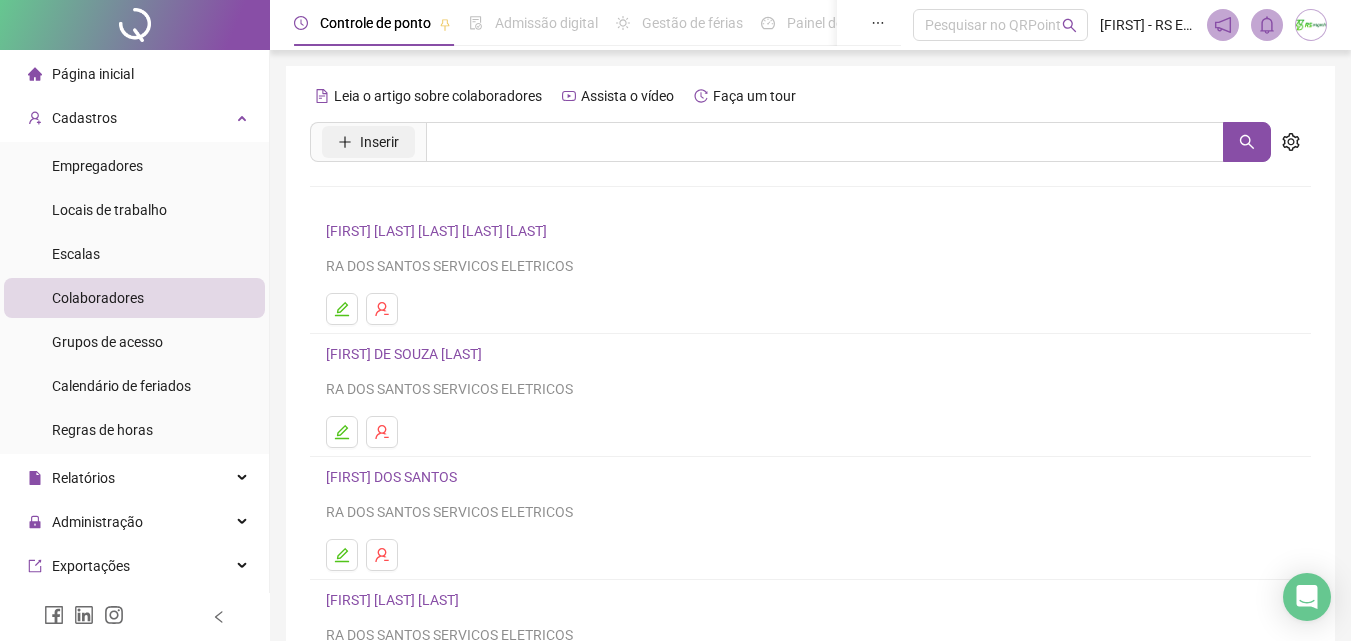 click on "Inserir" at bounding box center (368, 142) 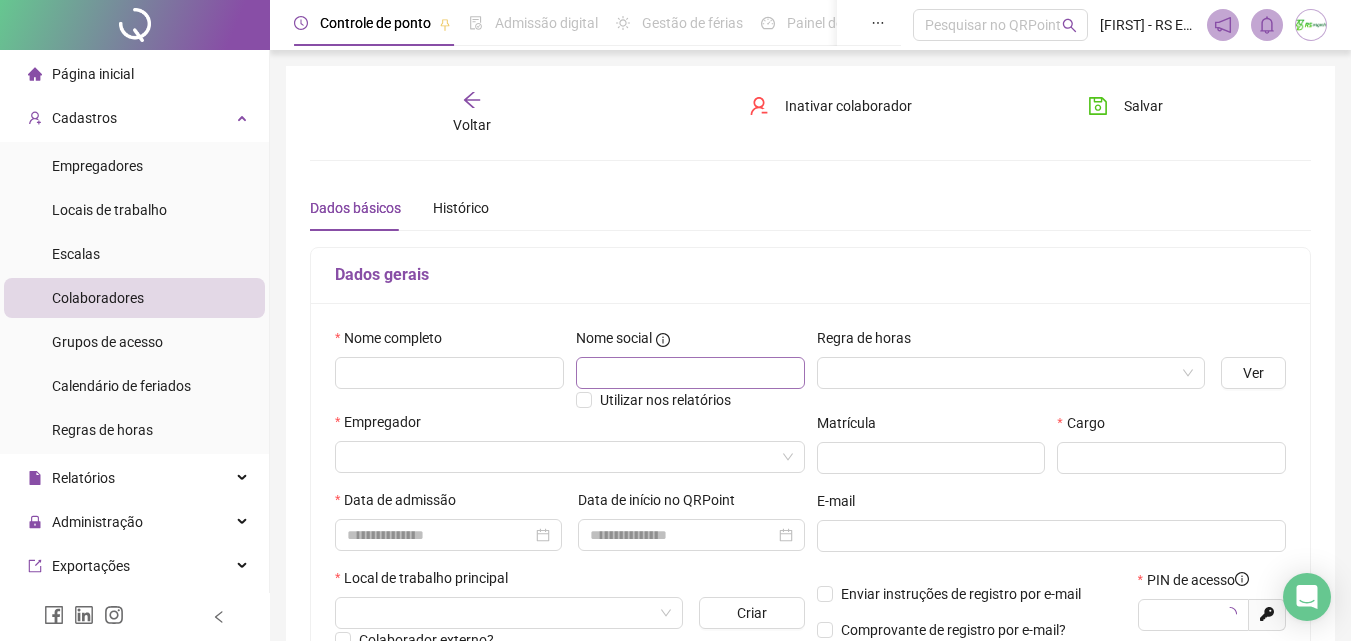 type on "*****" 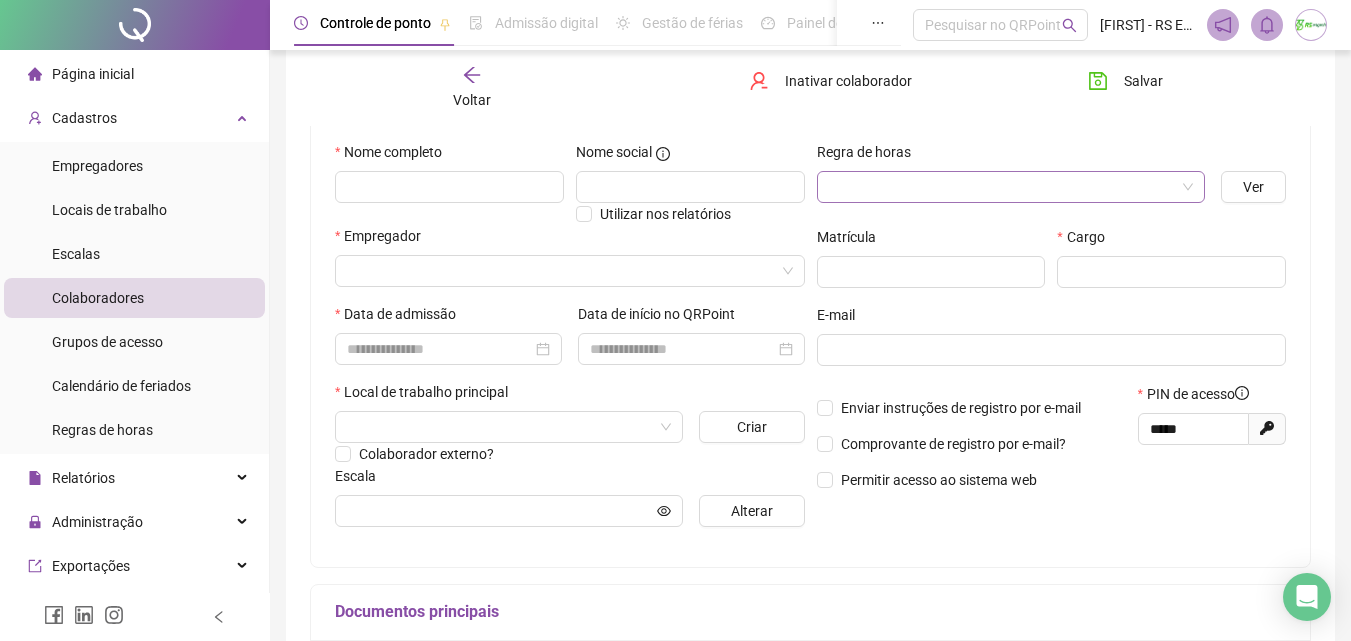 scroll, scrollTop: 200, scrollLeft: 0, axis: vertical 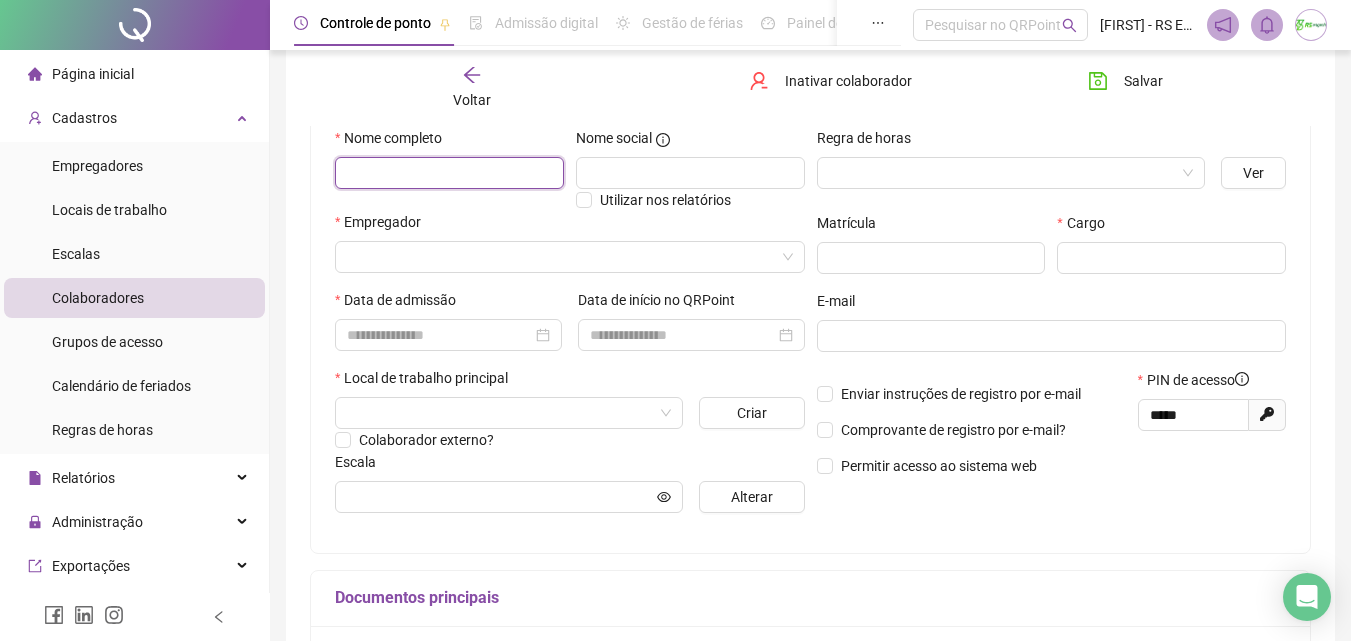 click at bounding box center [449, 173] 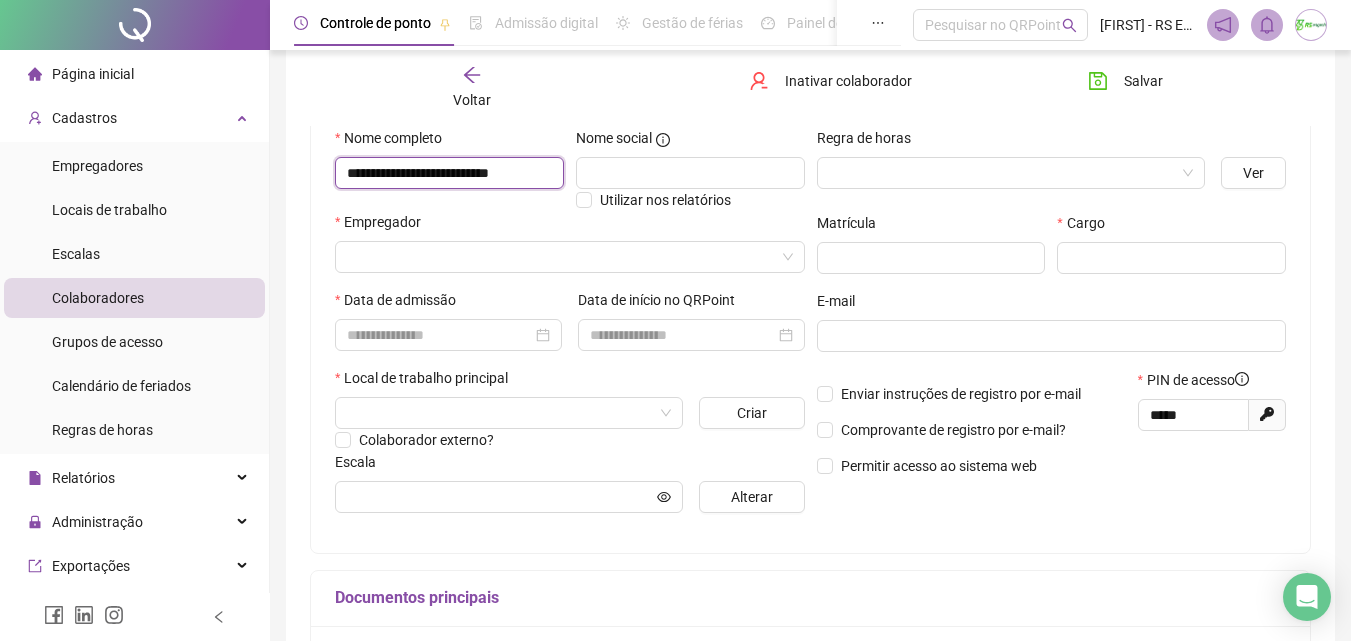 scroll, scrollTop: 0, scrollLeft: 12, axis: horizontal 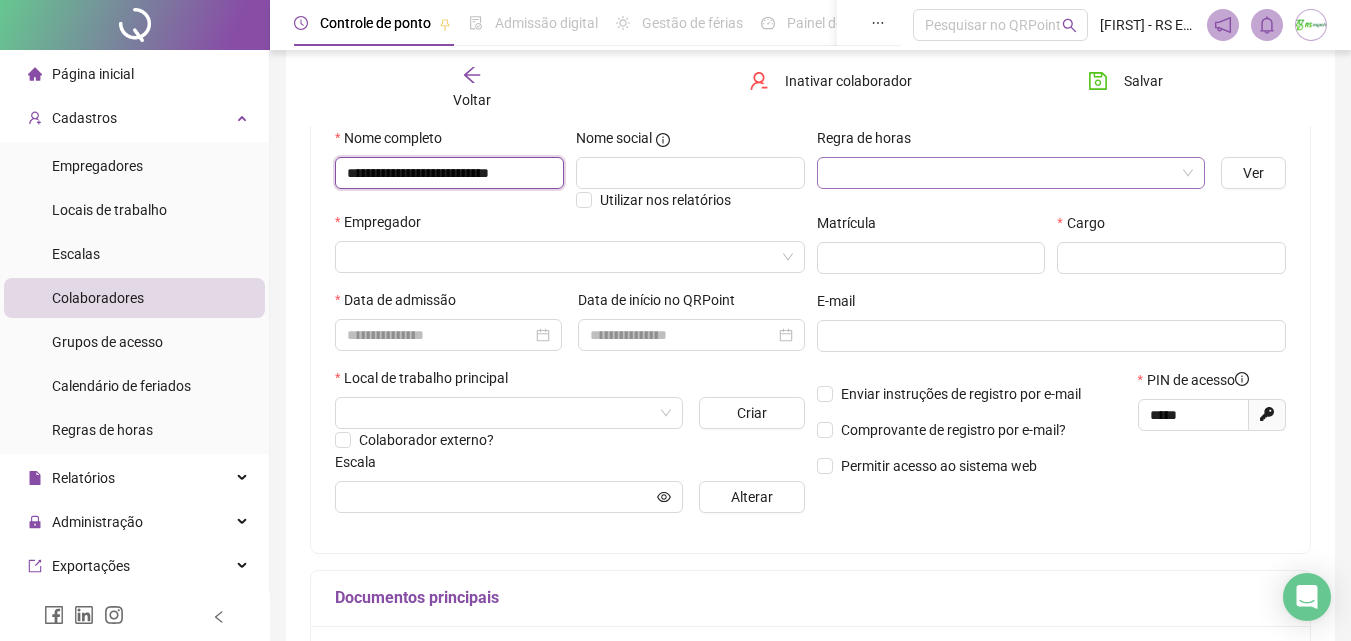 type on "**********" 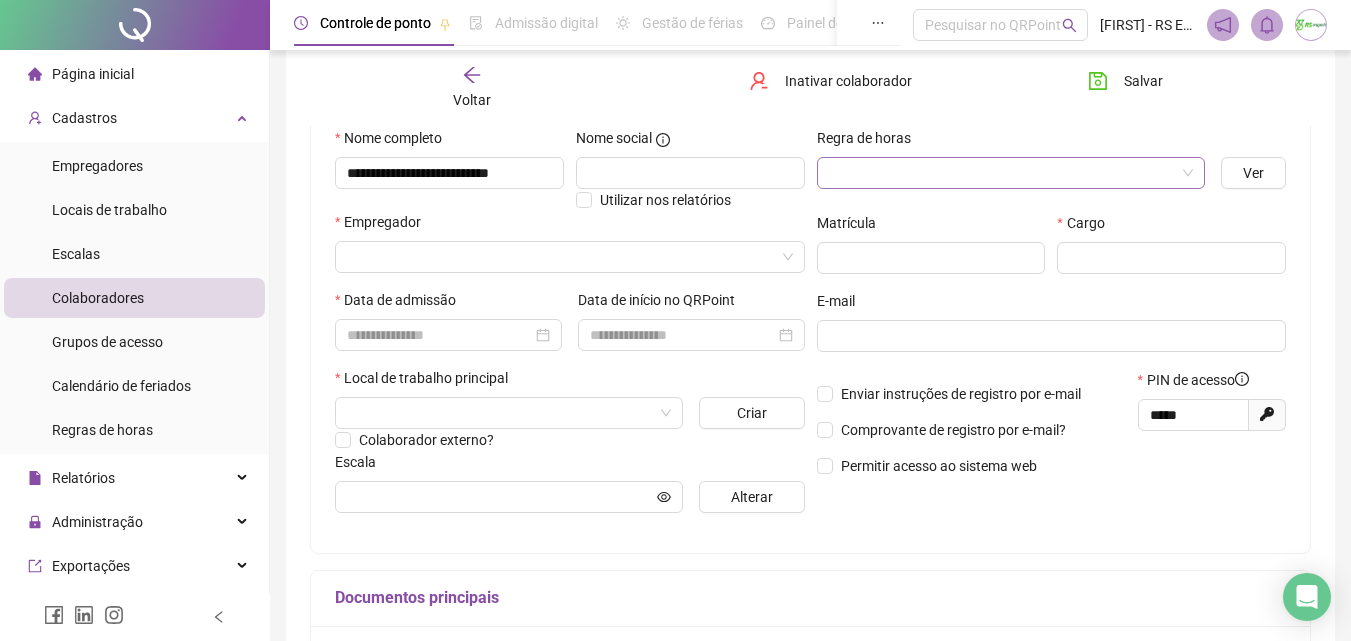 click at bounding box center (1002, 173) 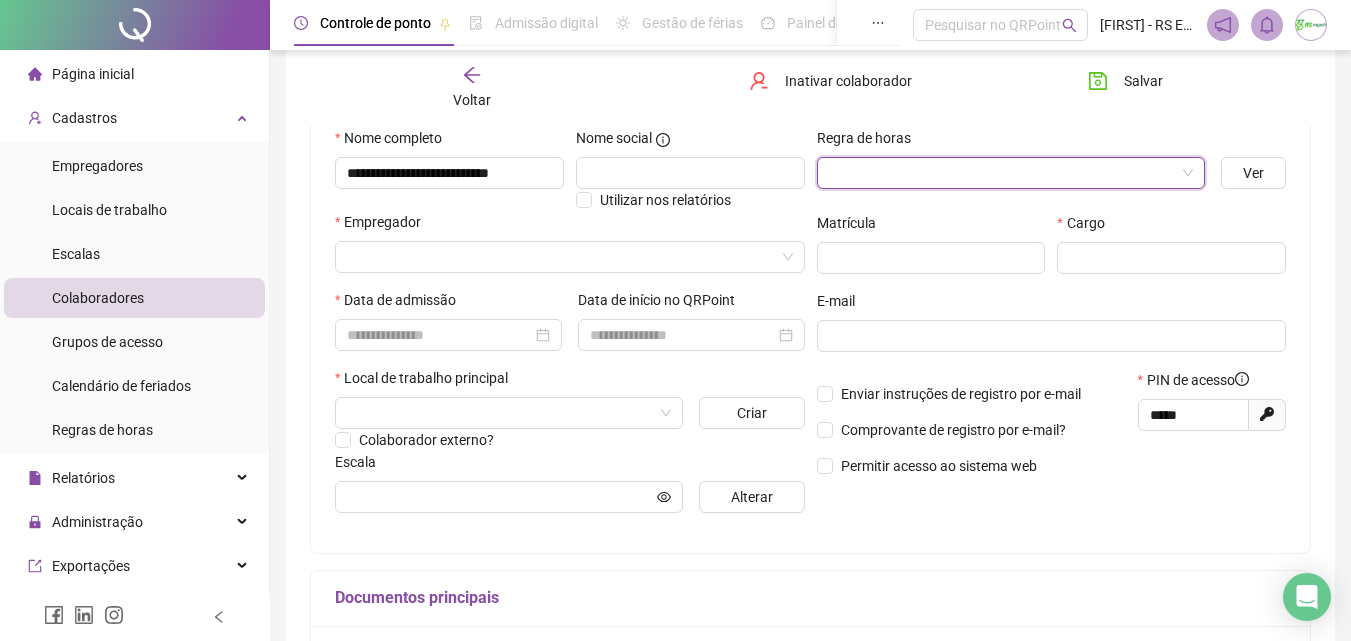 scroll, scrollTop: 0, scrollLeft: 0, axis: both 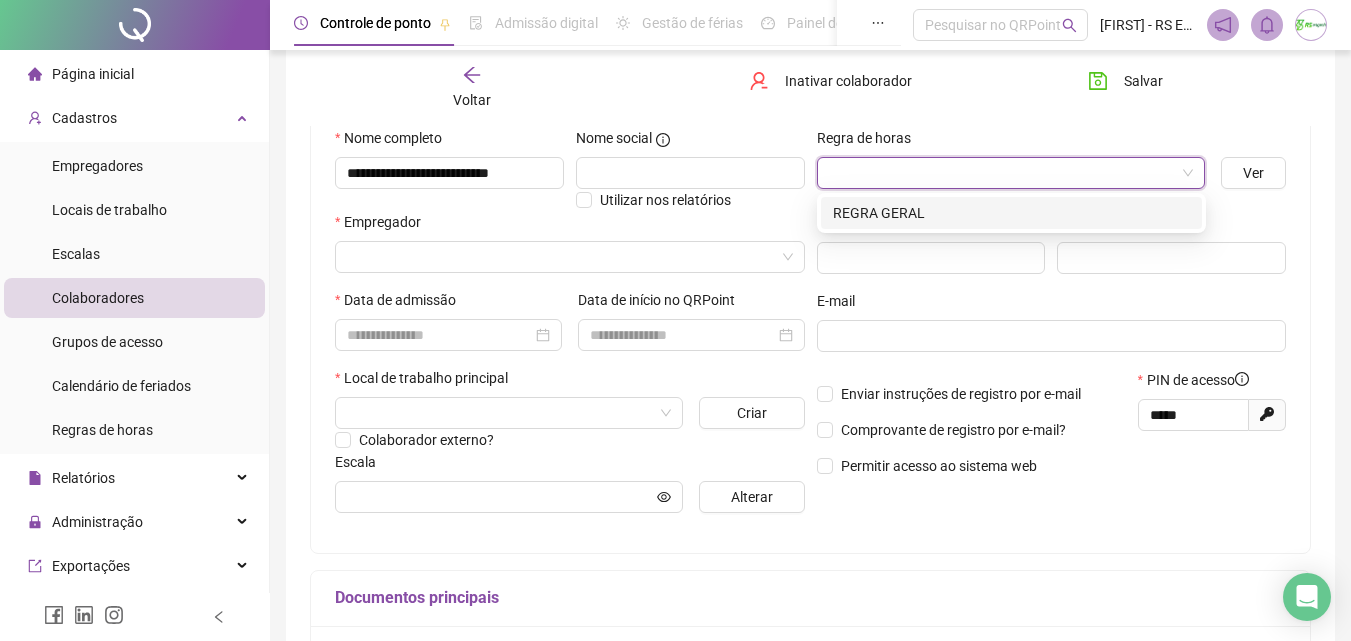 click on "REGRA GERAL" at bounding box center [1011, 213] 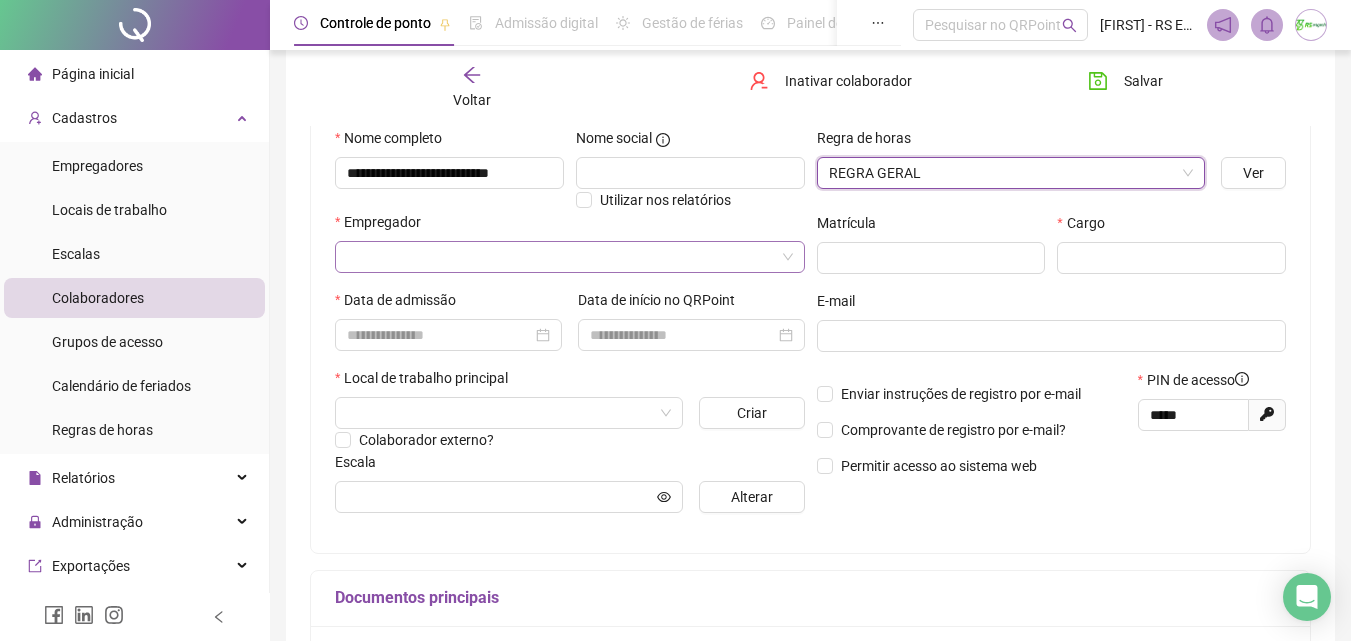 click at bounding box center (561, 257) 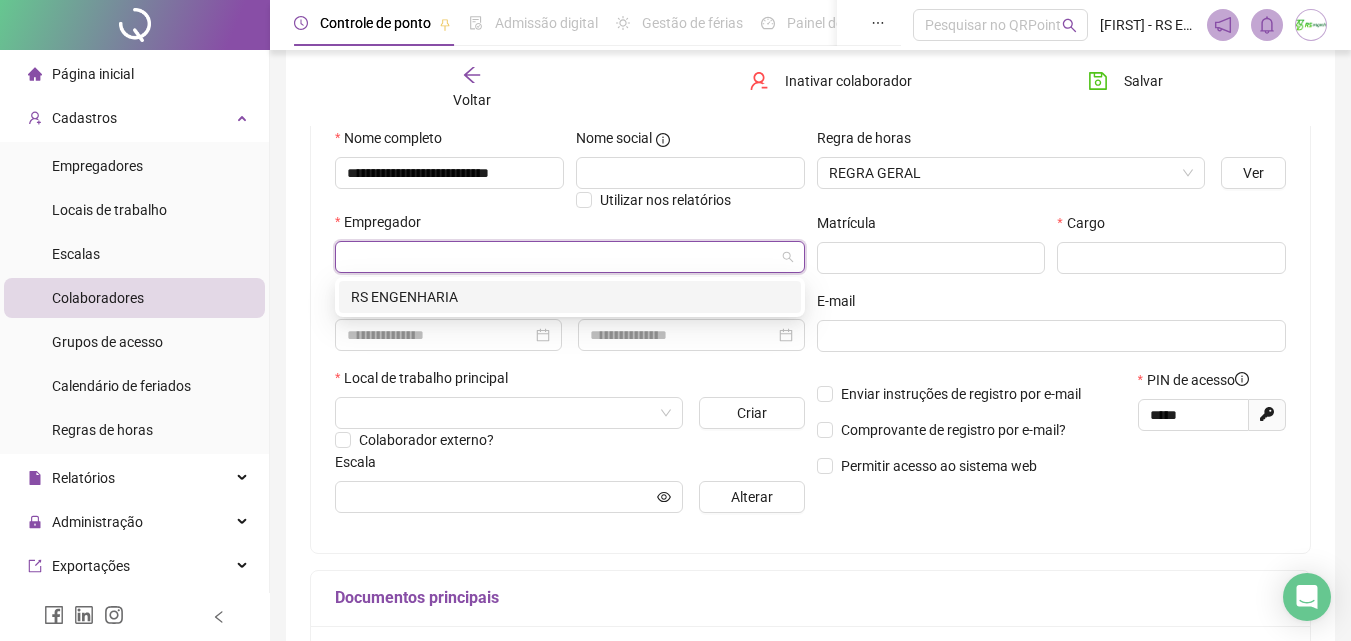 click on "RS ENGENHARIA" at bounding box center [570, 297] 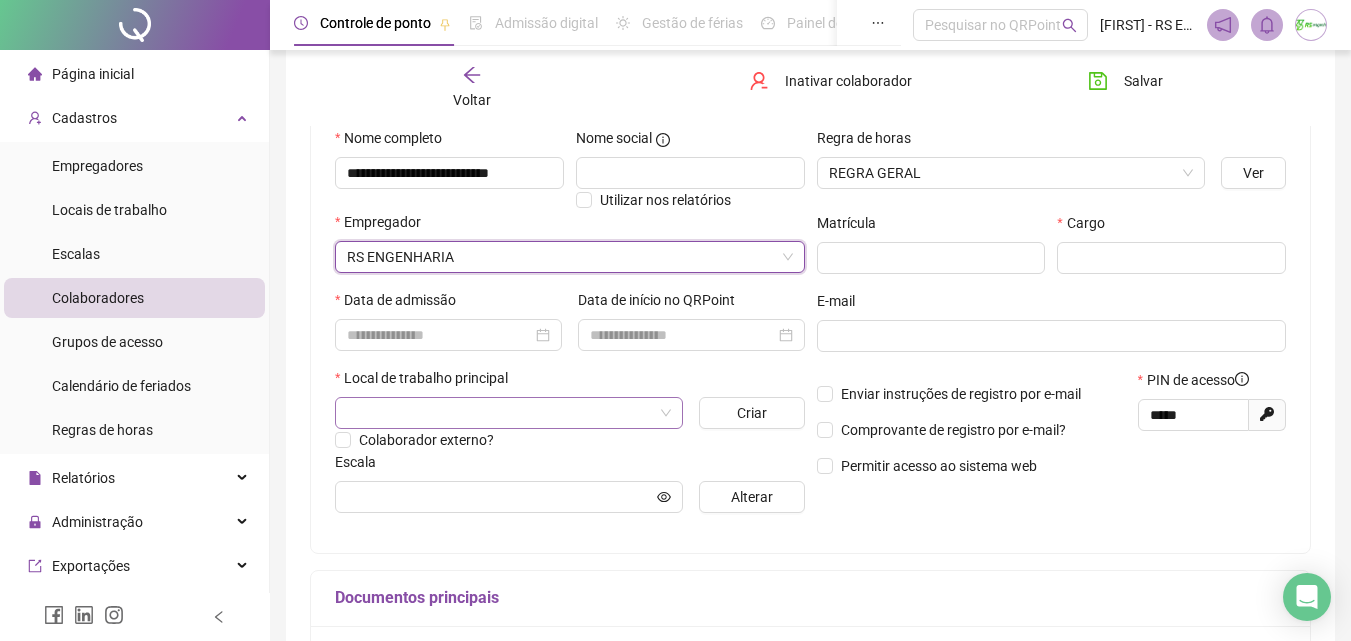 click at bounding box center [500, 413] 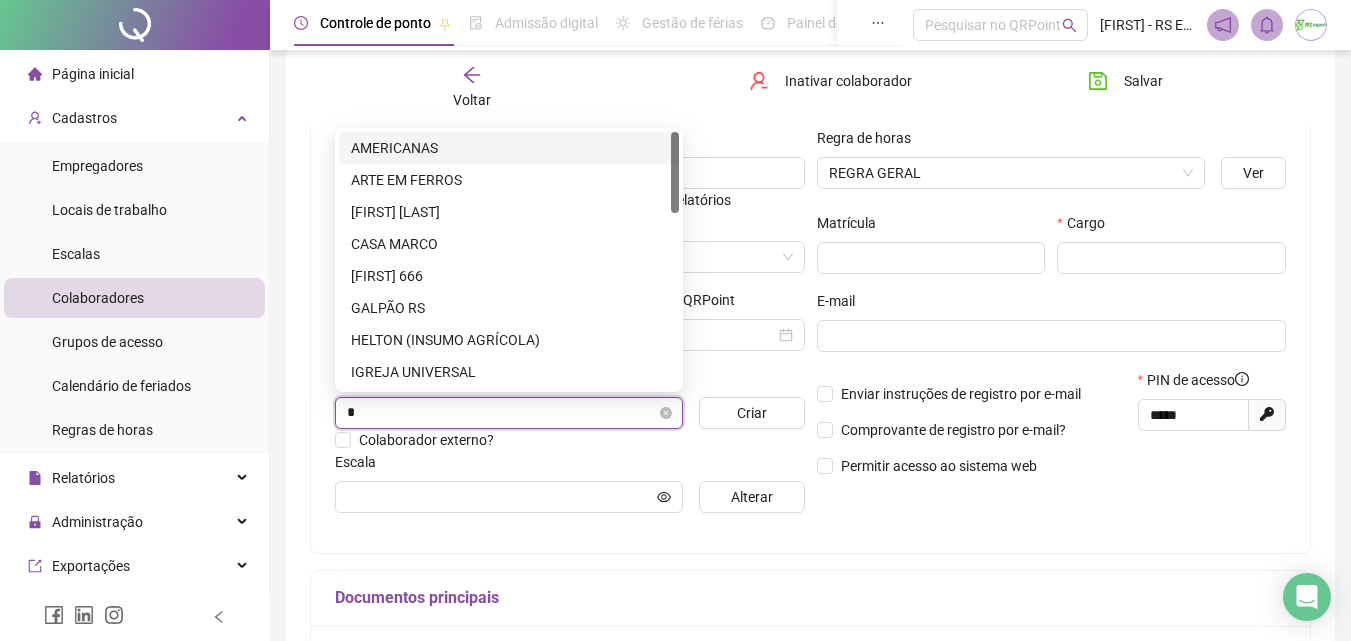 type on "**" 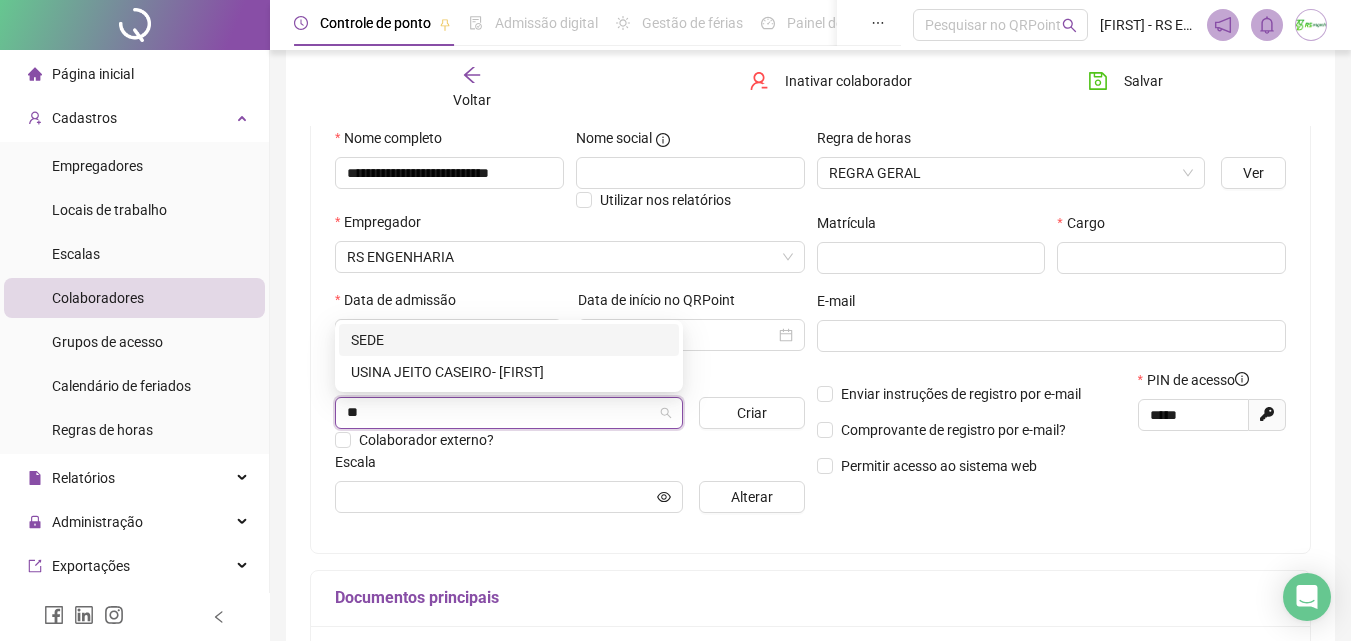 click on "SEDE" at bounding box center (509, 340) 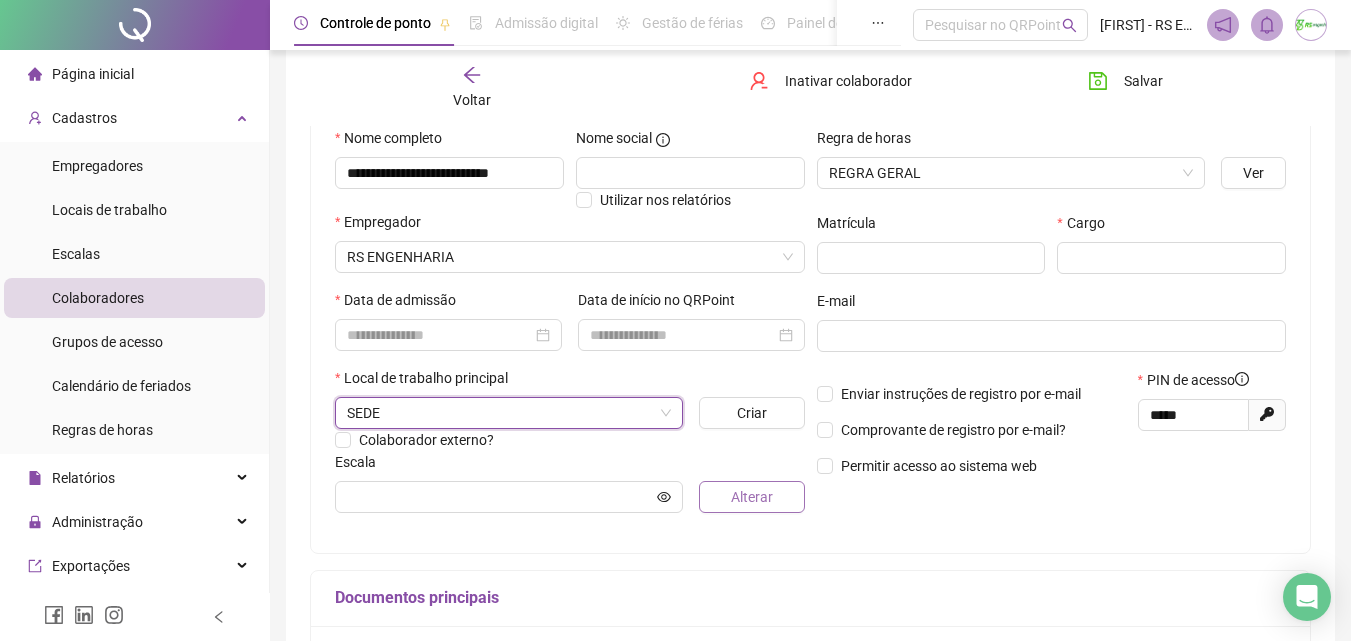 click on "Alterar" at bounding box center (752, 497) 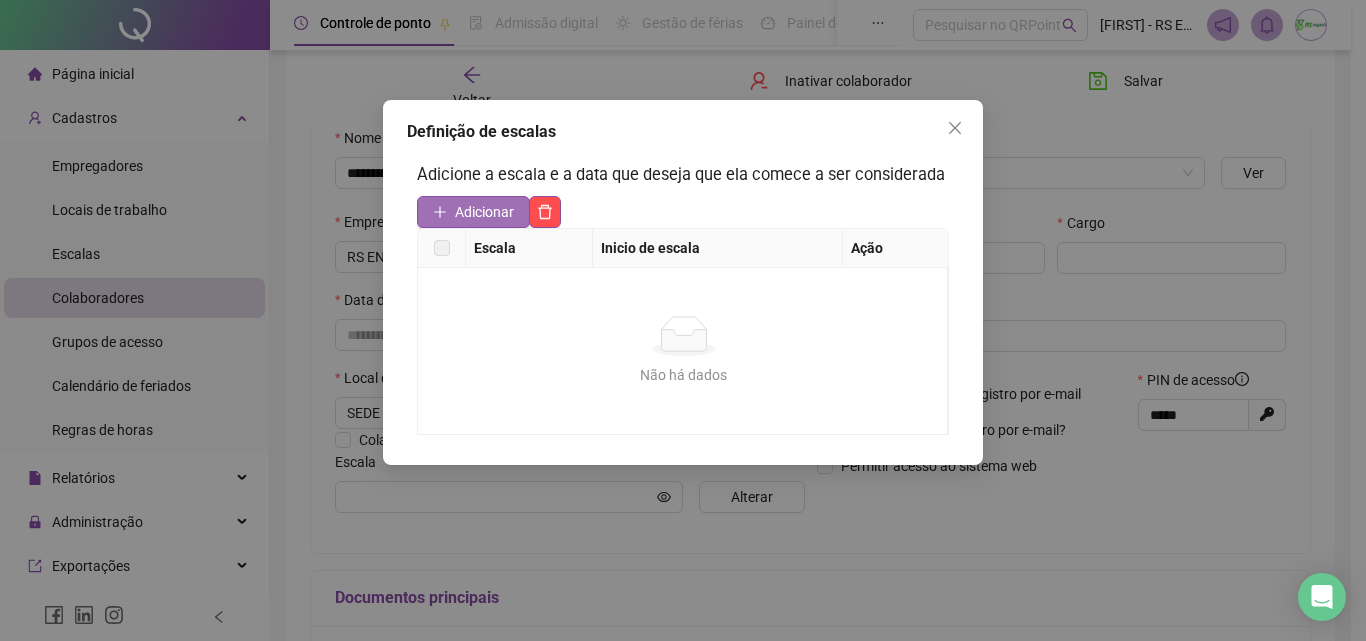 click on "Adicionar" at bounding box center [484, 212] 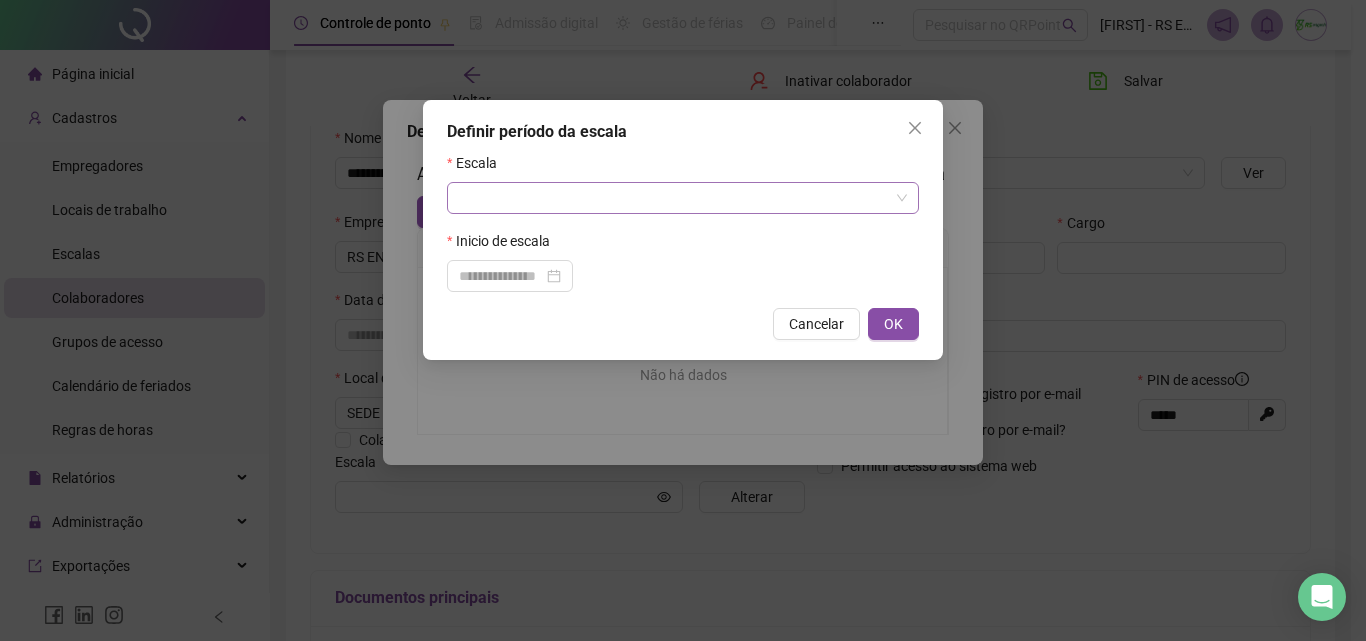 click at bounding box center (674, 198) 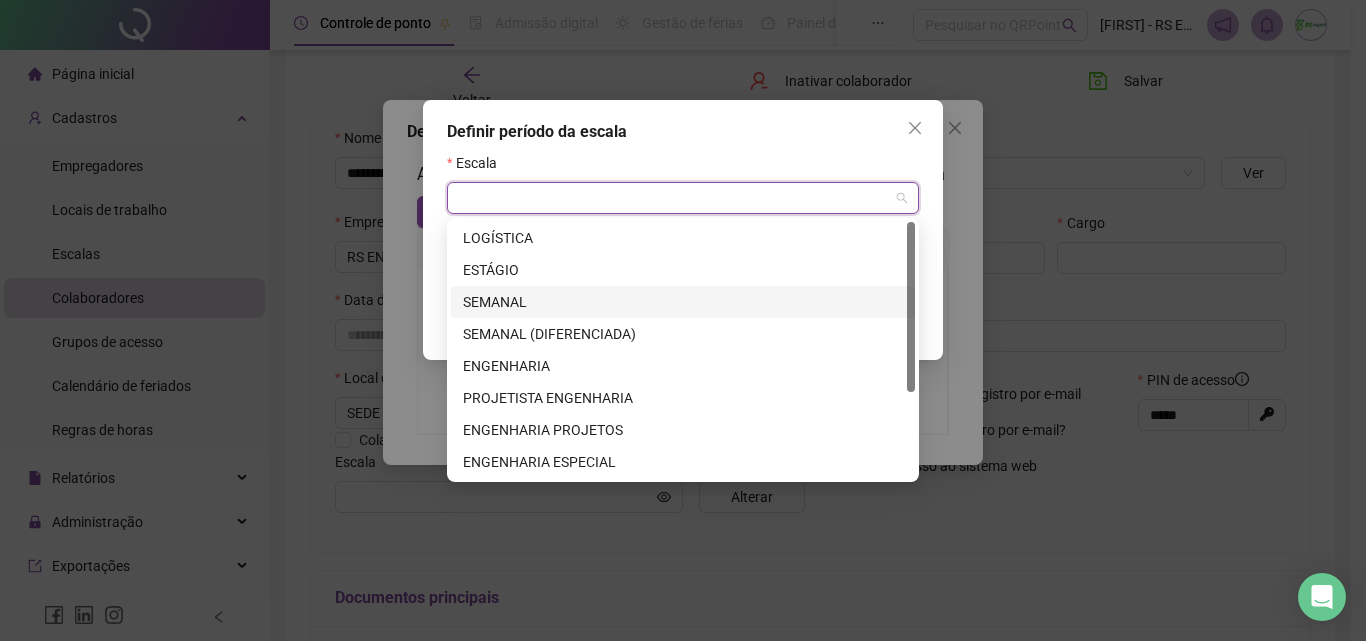 click on "SEMANAL" at bounding box center [683, 302] 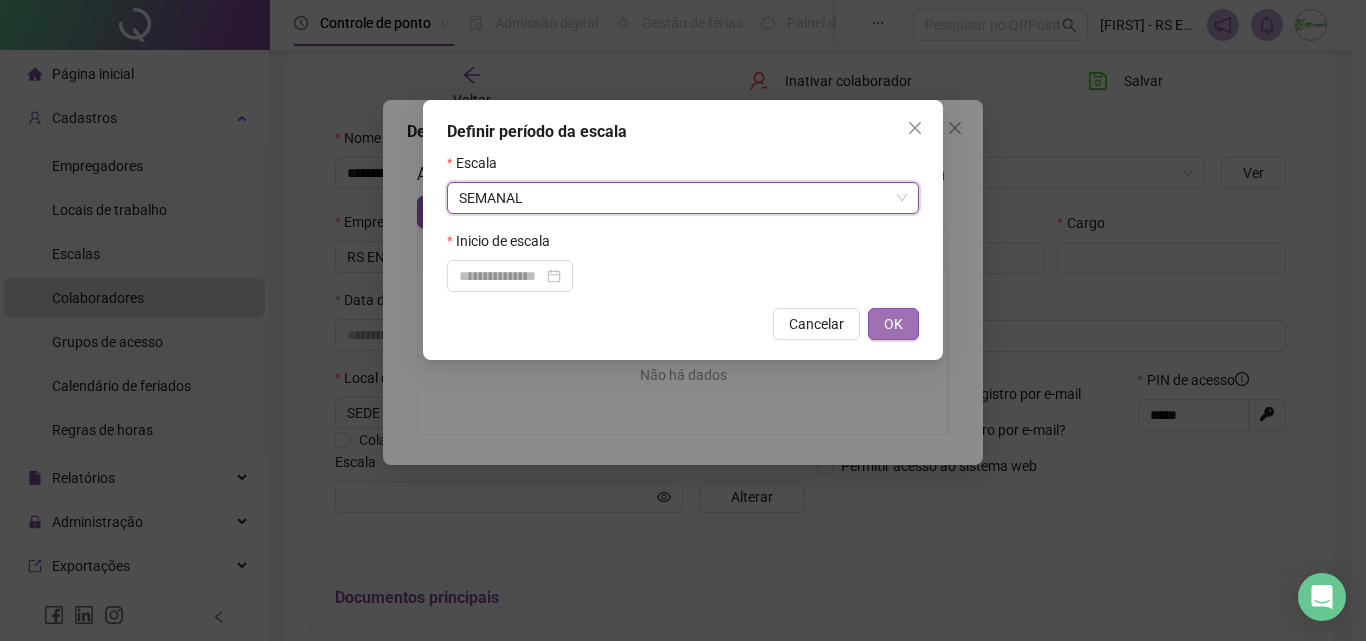 click on "OK" at bounding box center [893, 324] 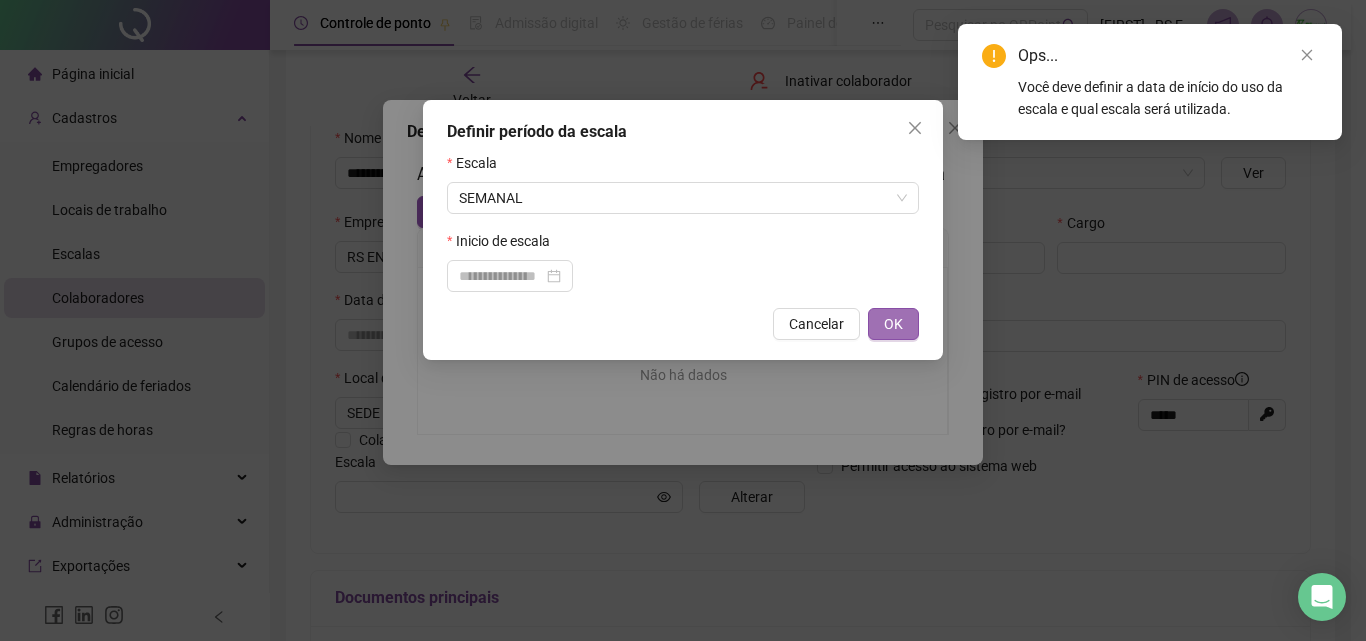 click on "OK" at bounding box center [893, 324] 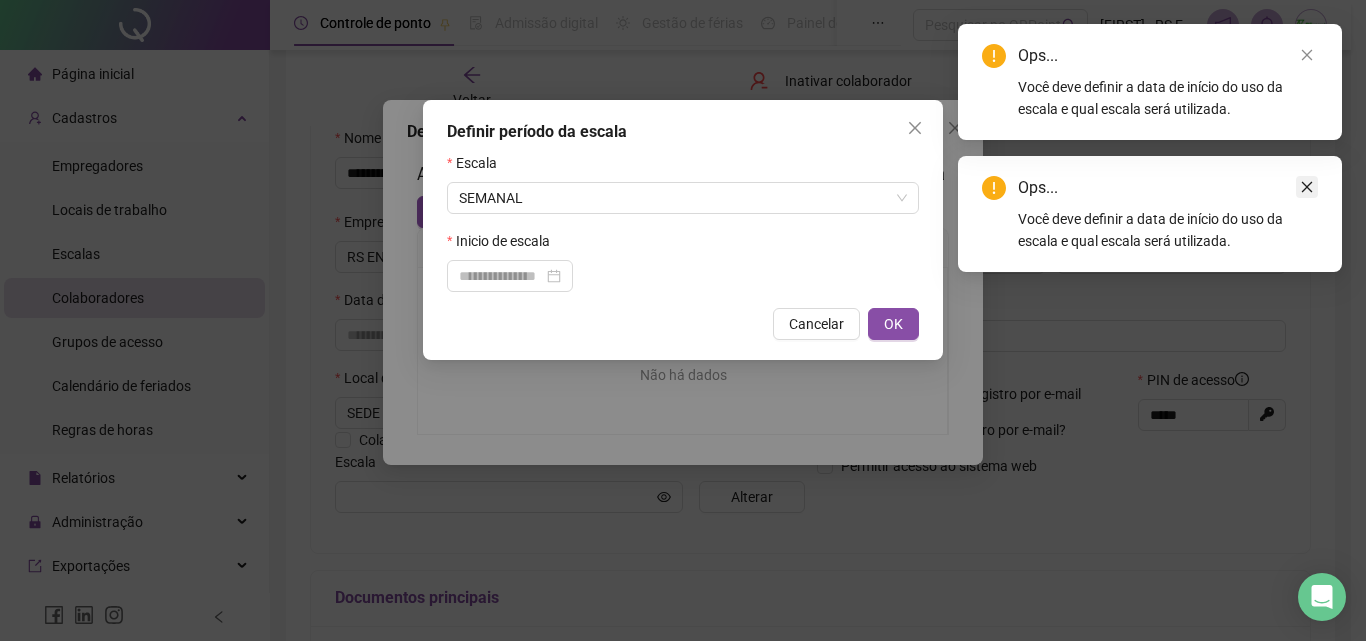 click 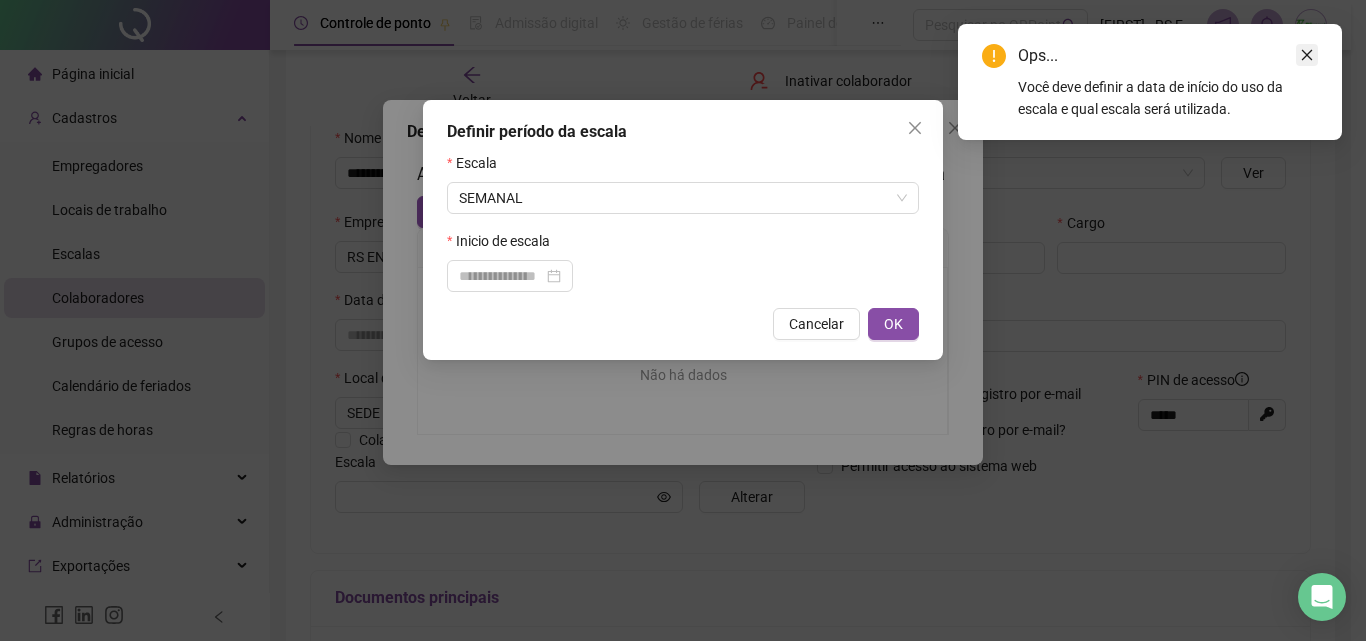 click 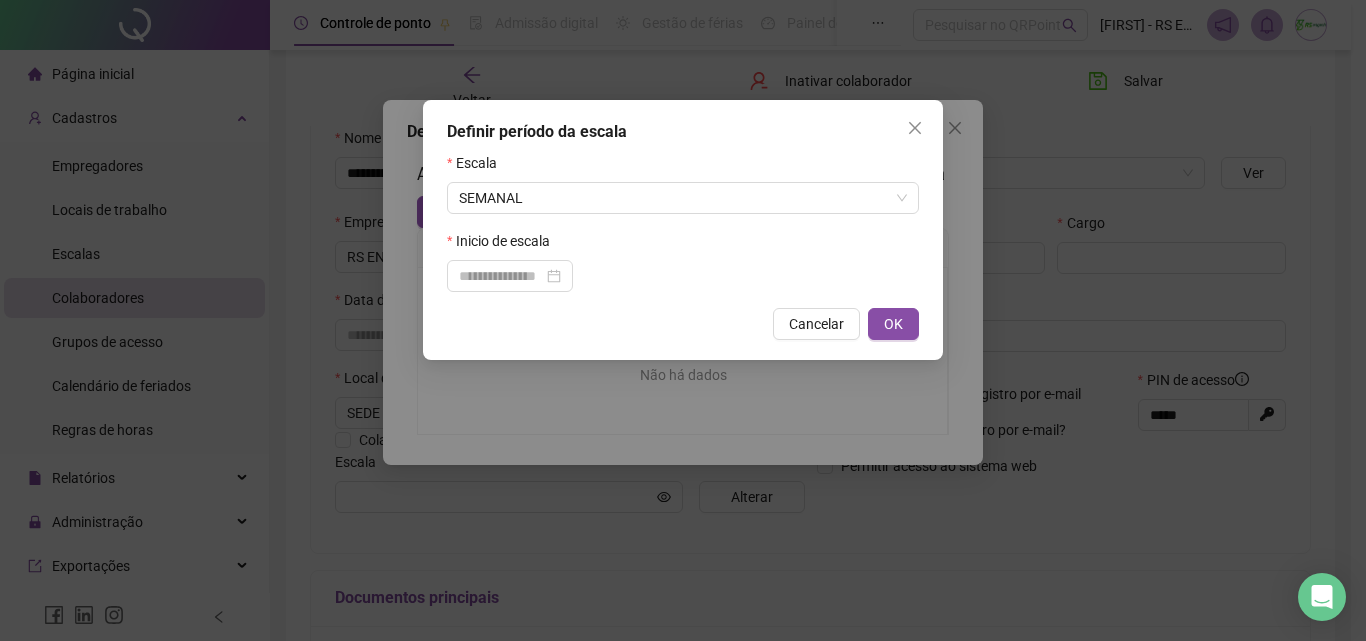 drag, startPoint x: 907, startPoint y: 125, endPoint x: 925, endPoint y: 131, distance: 18.973665 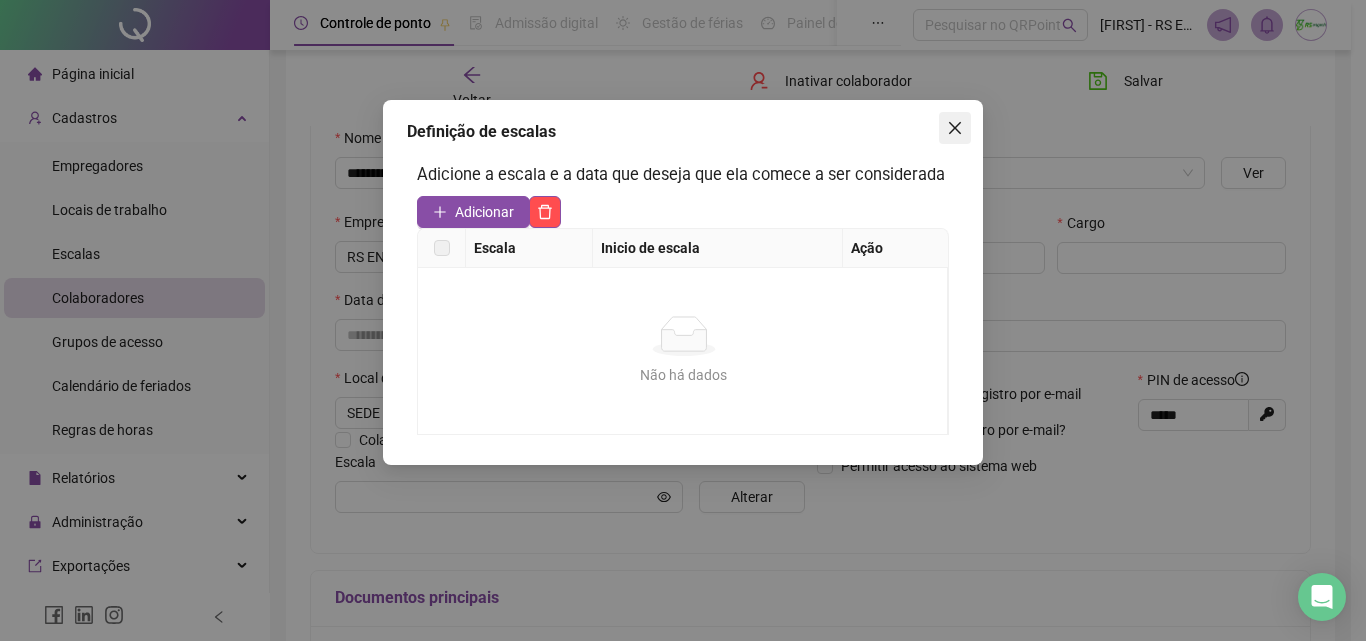click at bounding box center [955, 128] 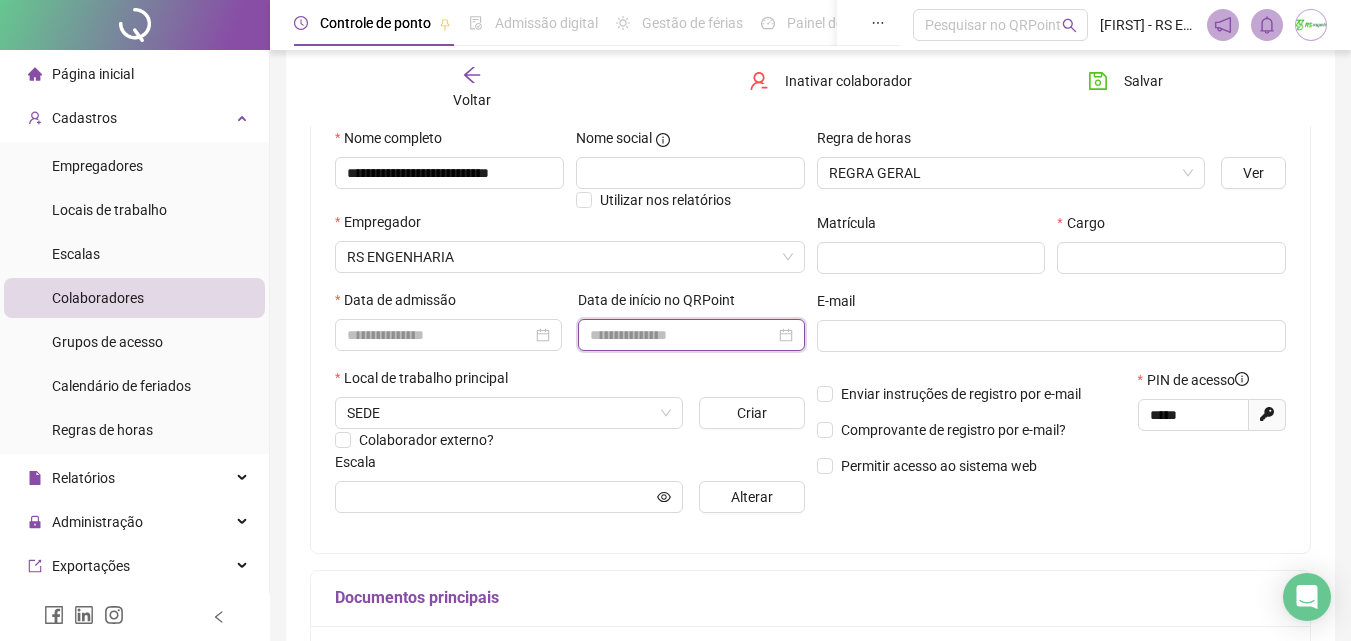 click at bounding box center (682, 335) 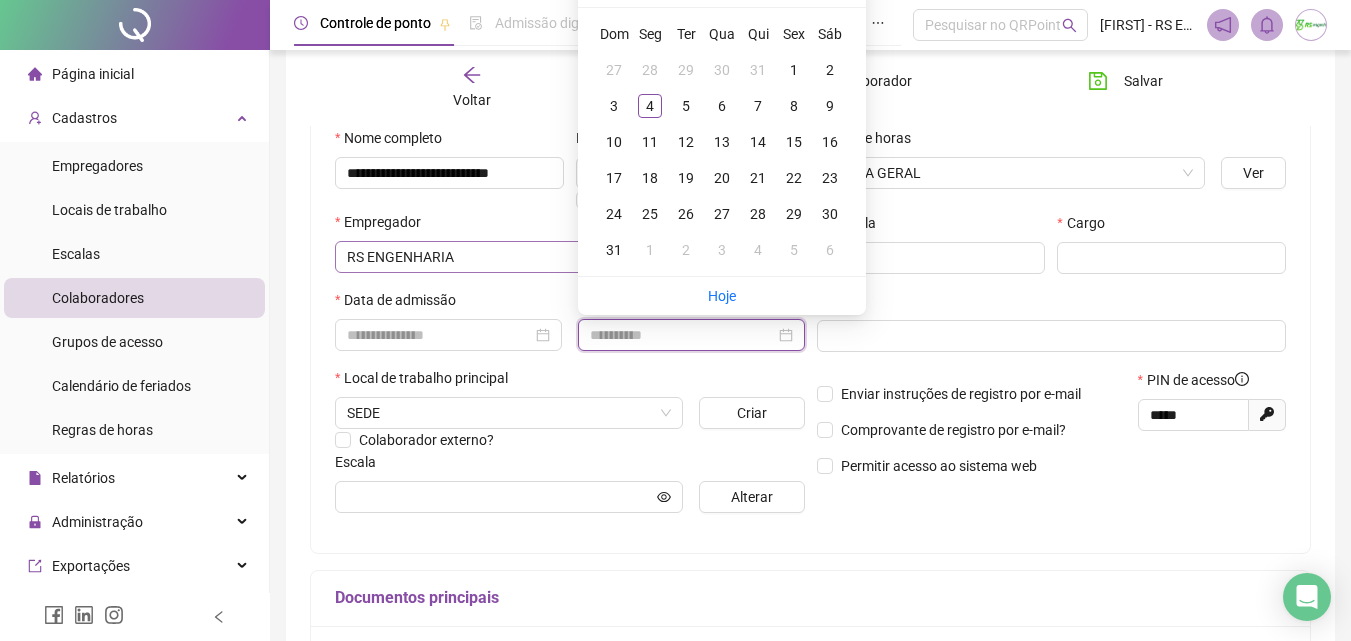 type on "**********" 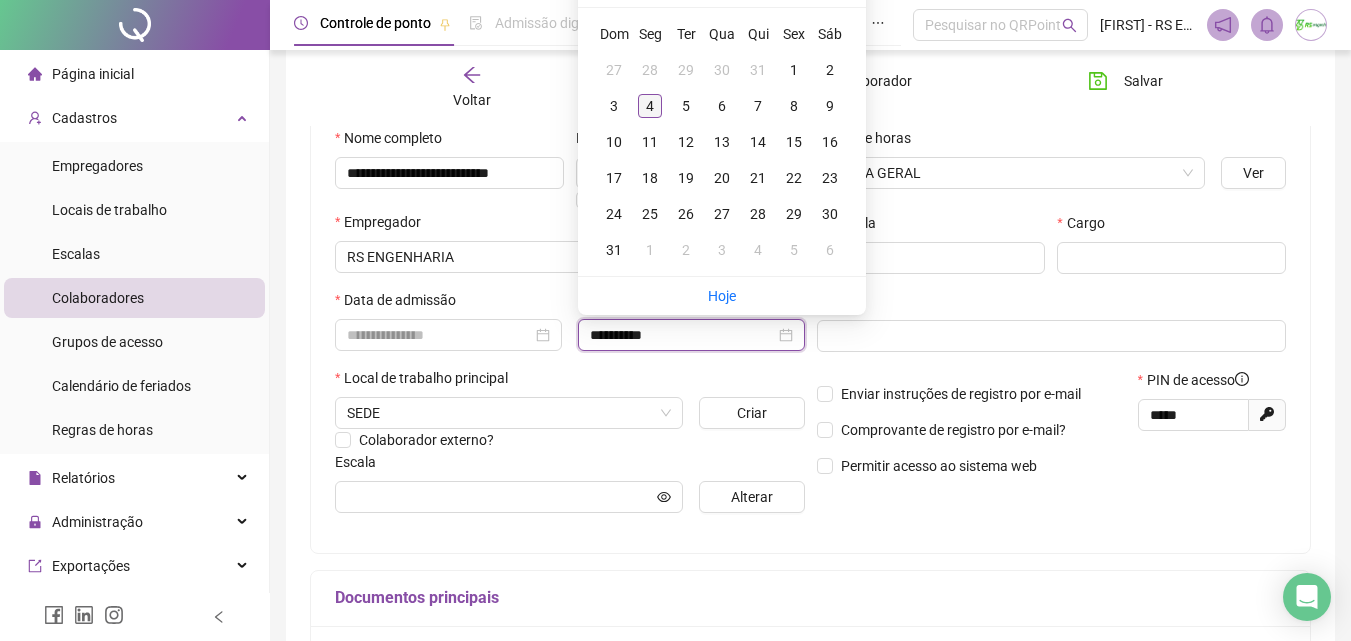 type on "**********" 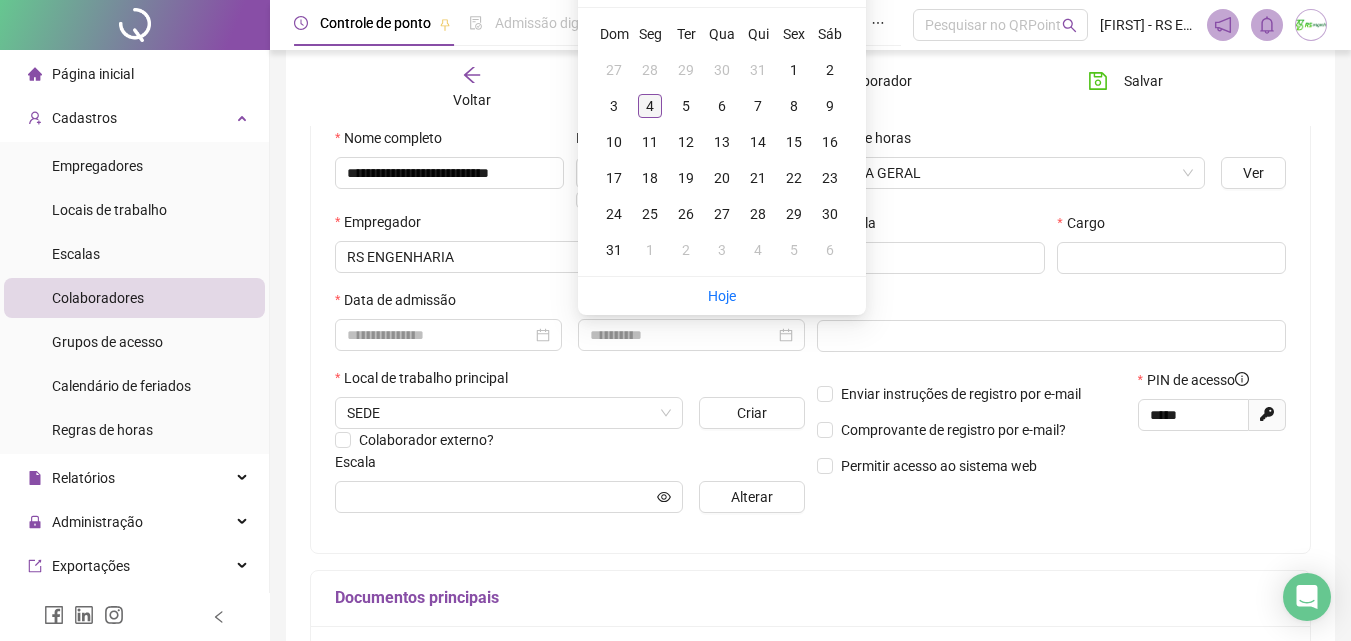click on "4" at bounding box center (650, 106) 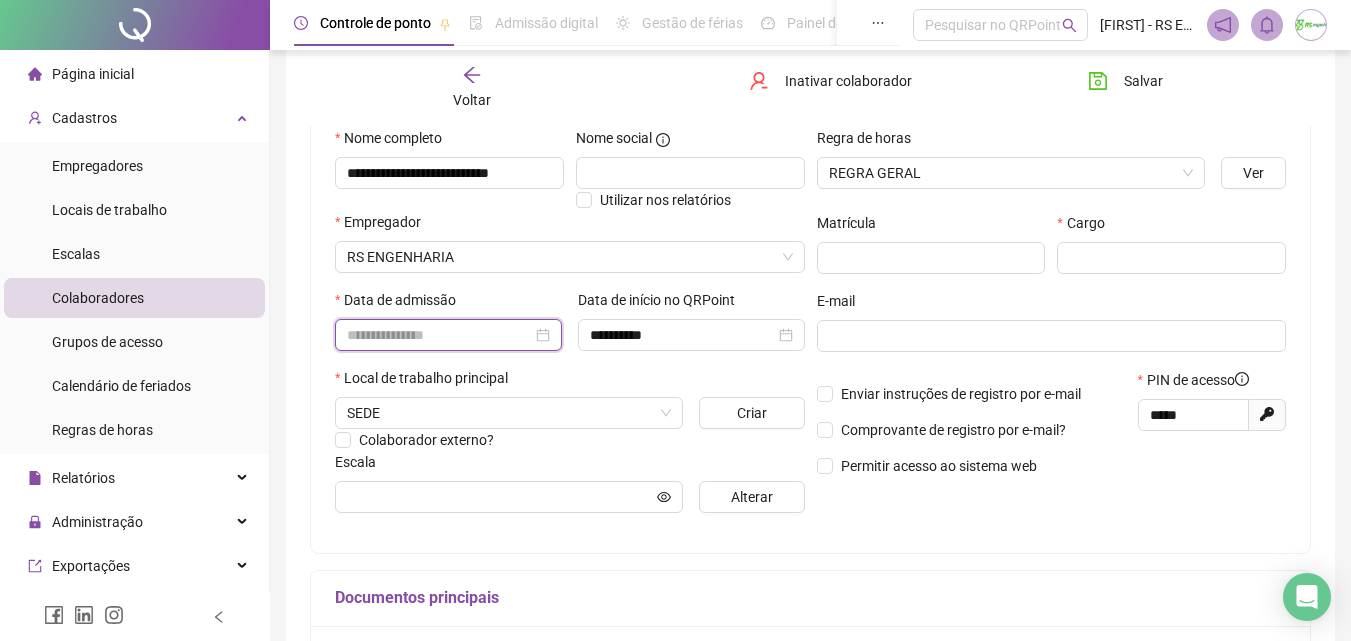 click at bounding box center (439, 335) 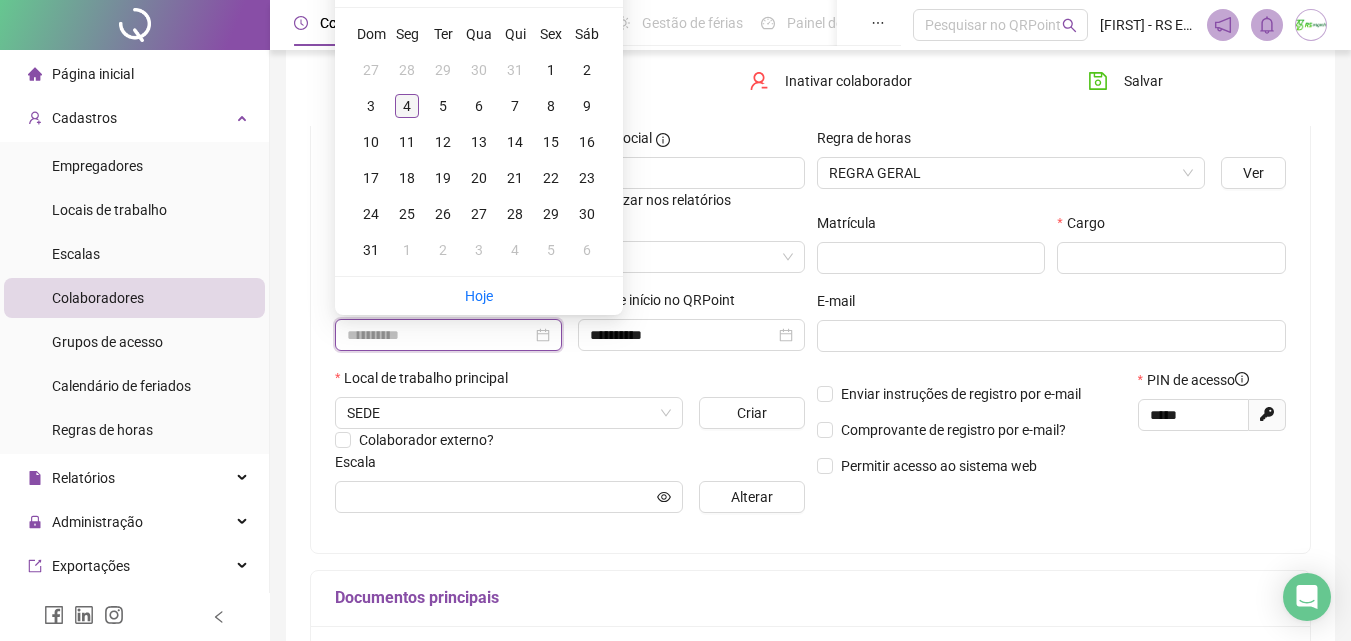 type on "**********" 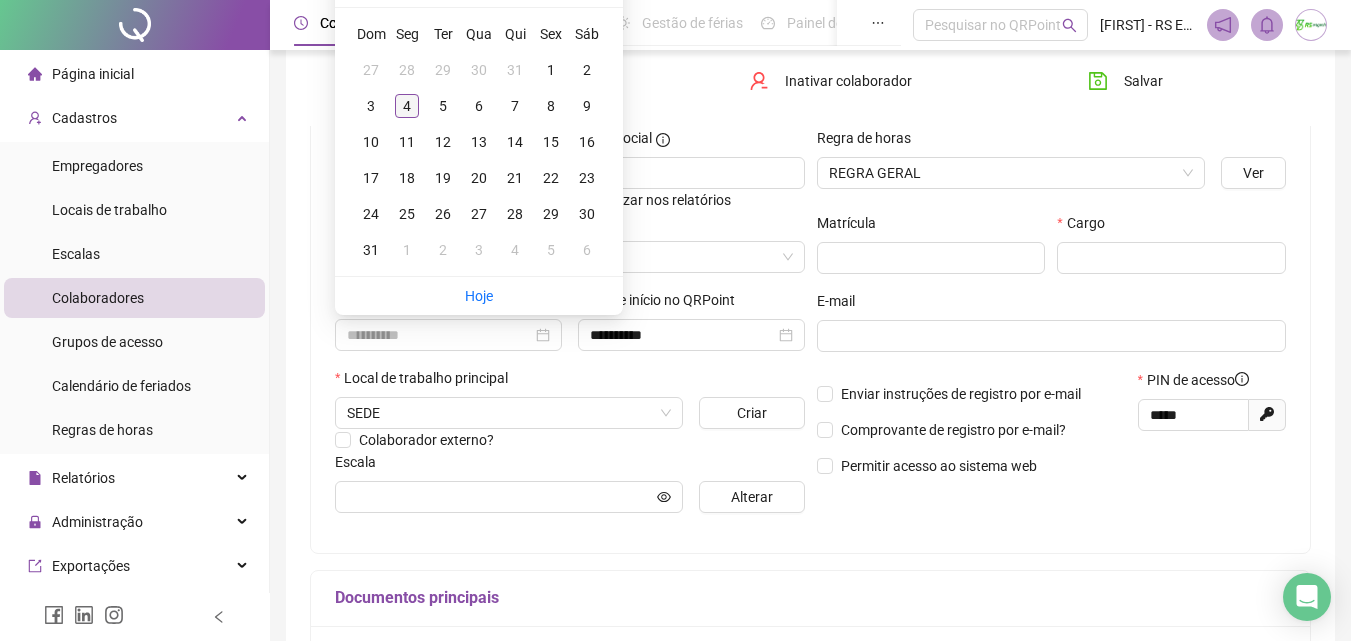 click on "4" at bounding box center [407, 106] 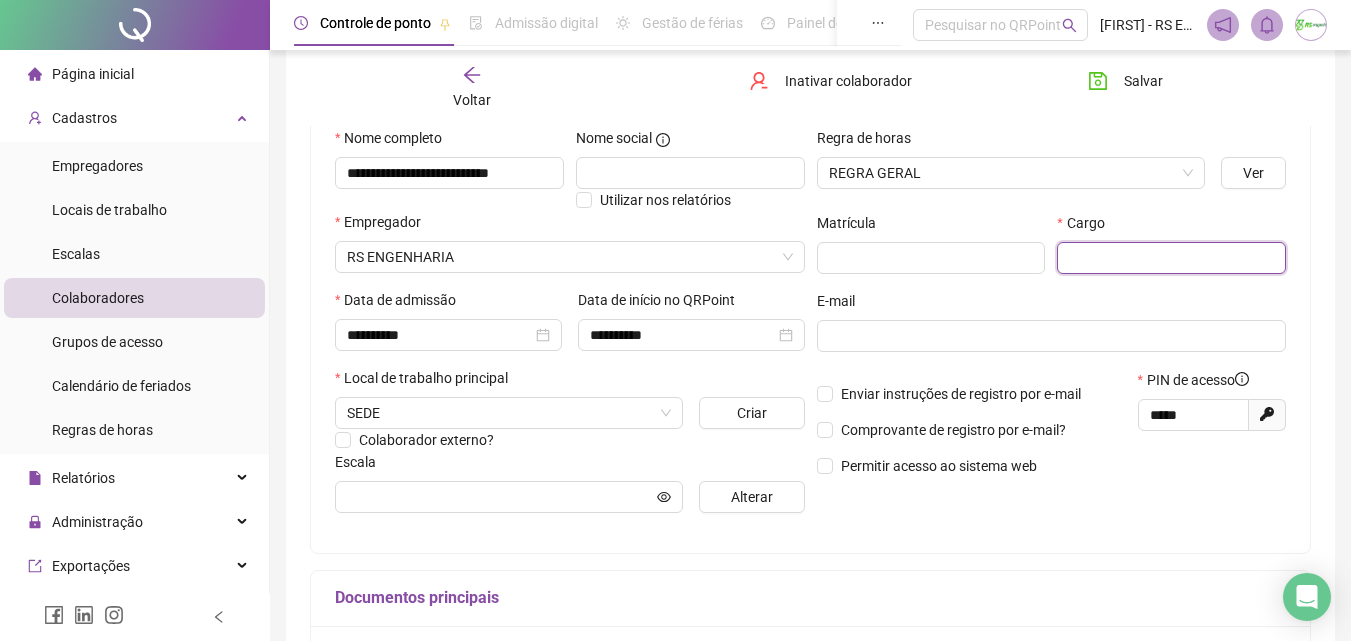 click at bounding box center (1171, 258) 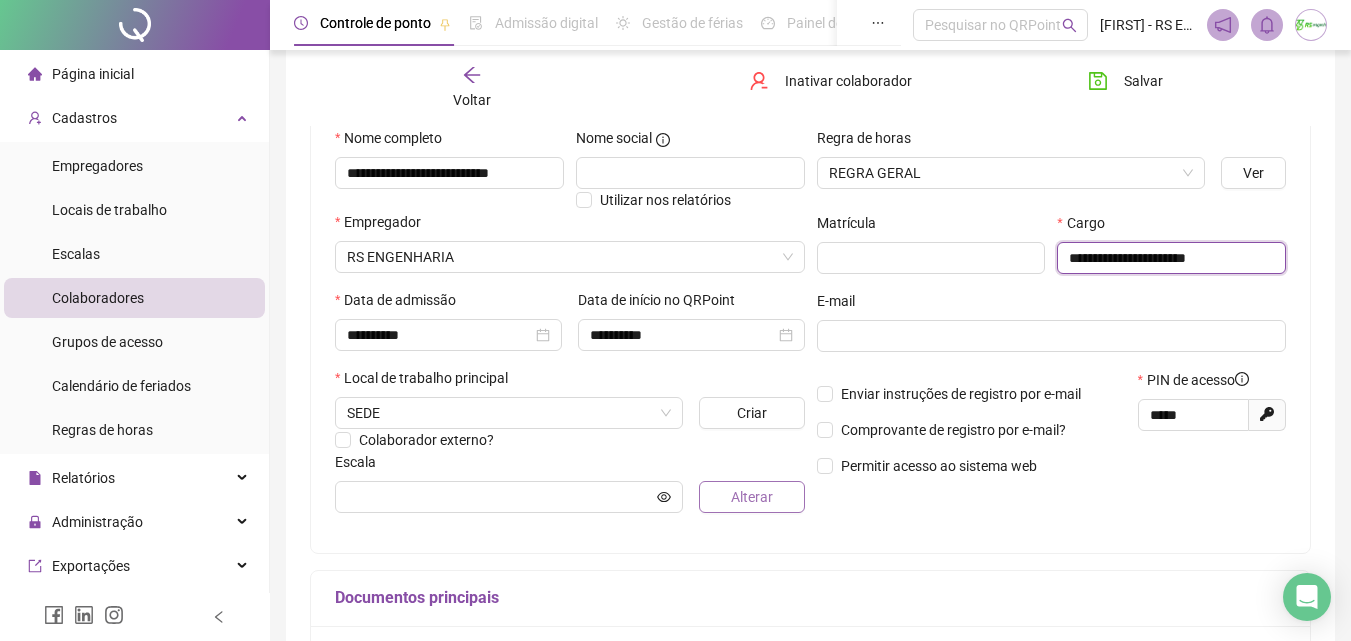 type on "**********" 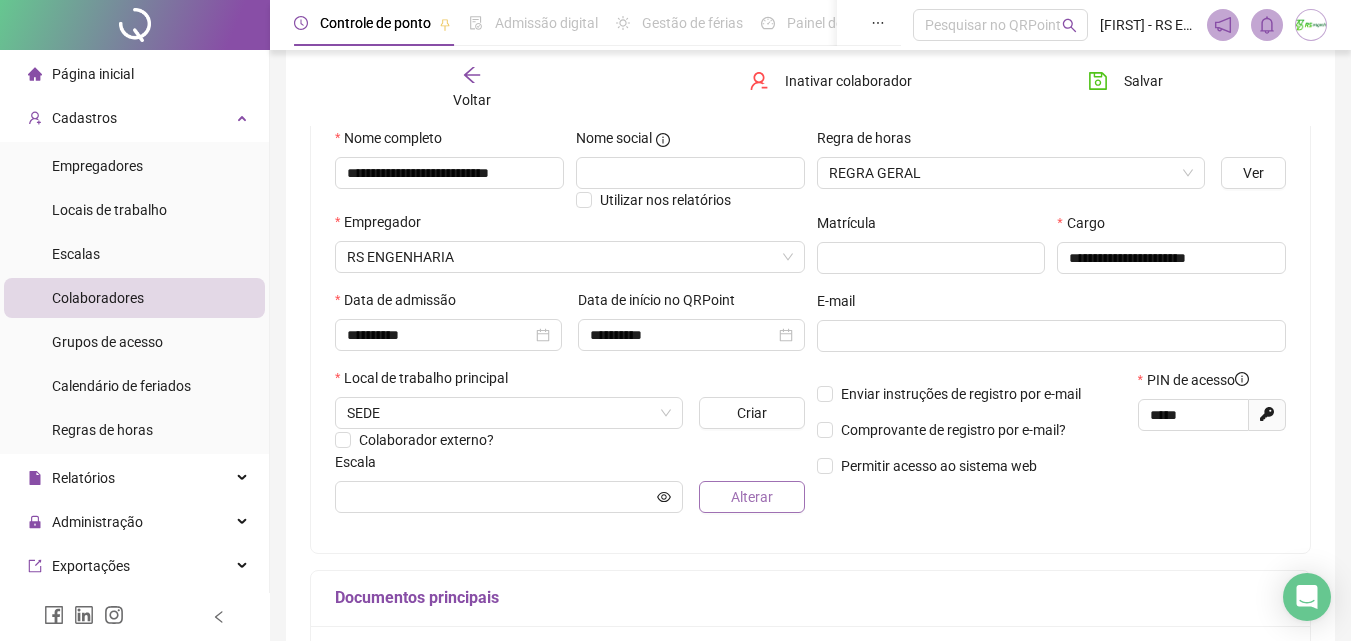 click on "Alterar" at bounding box center (752, 497) 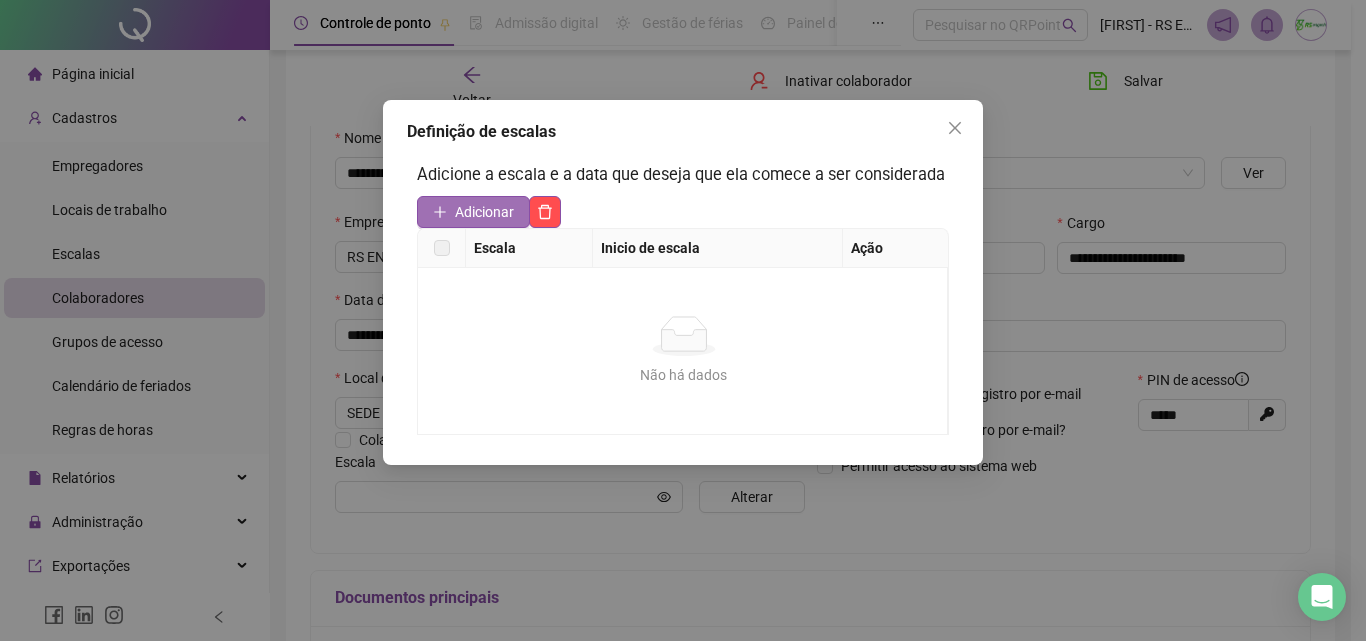 click on "Adicionar" at bounding box center (484, 212) 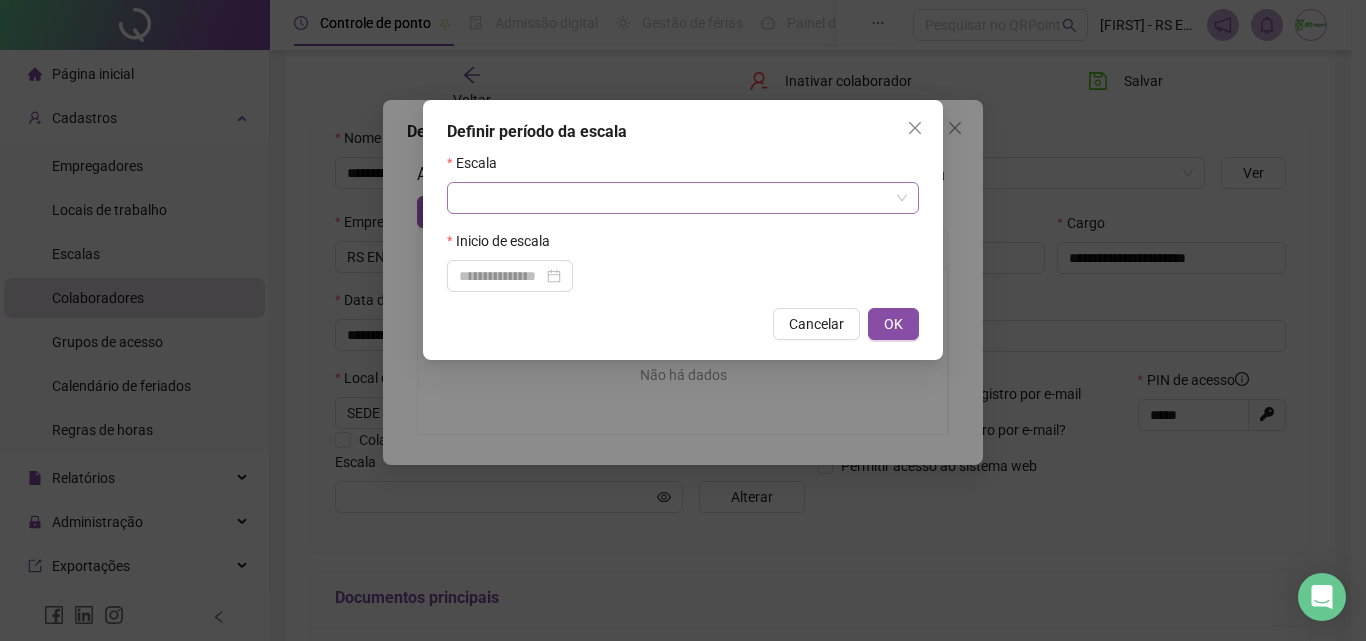 click at bounding box center (674, 198) 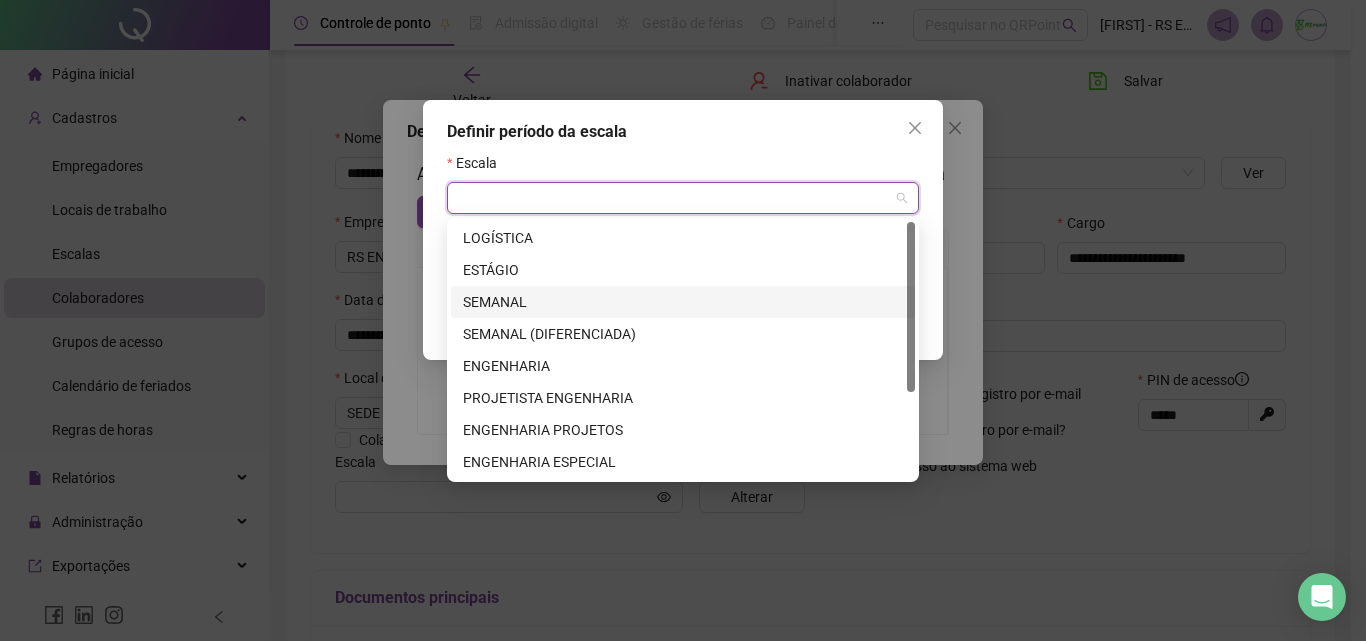 click on "SEMANAL" at bounding box center [683, 302] 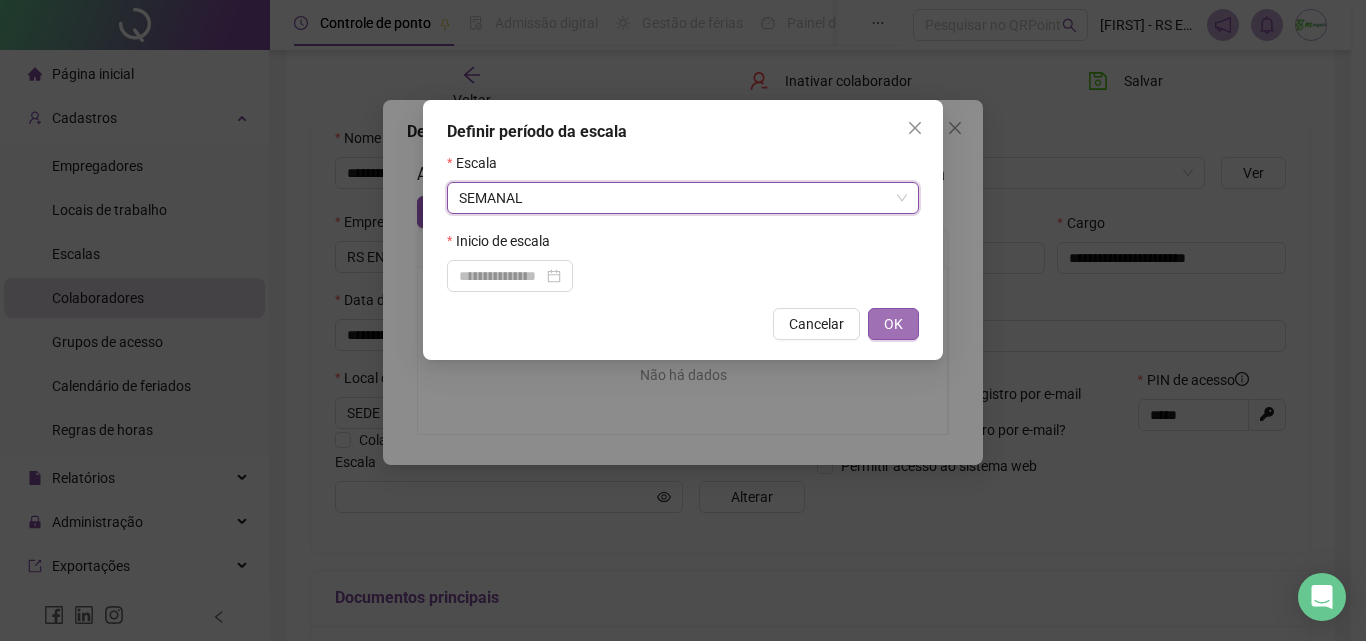 click on "OK" at bounding box center [893, 324] 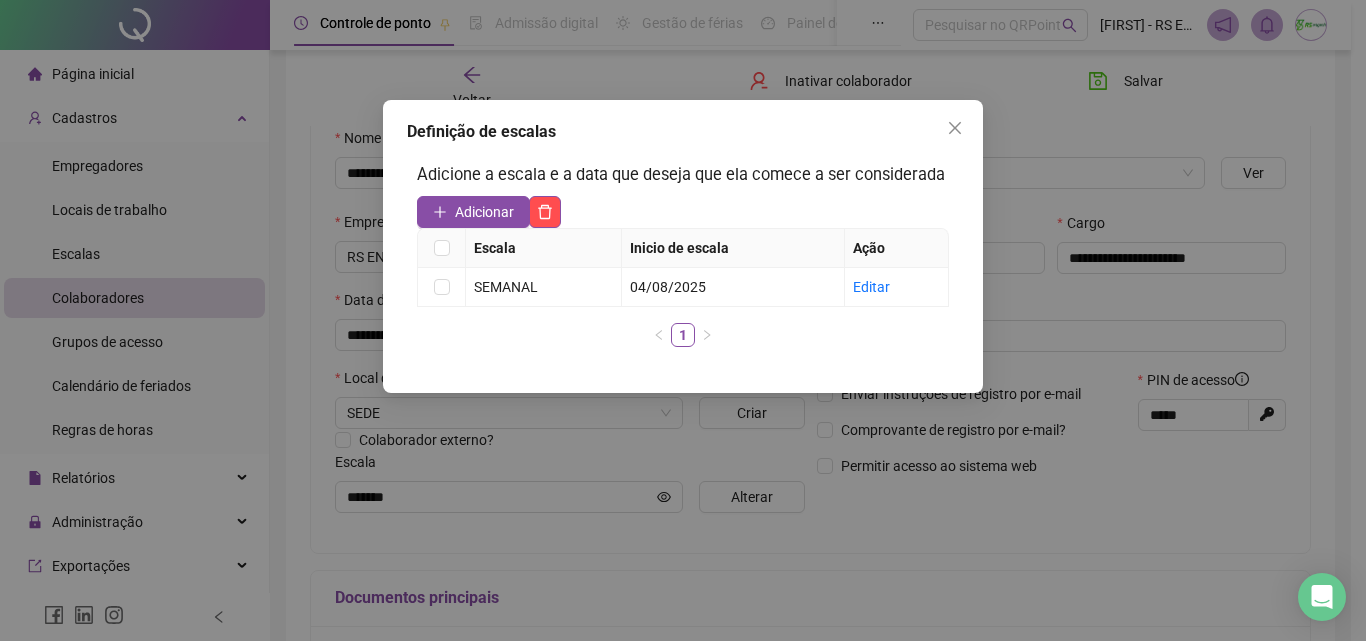 click on "Definição de escalas Adicione a escala e a data que deseja que ela comece a ser considerada Adicionar Escala Inicio de escala Ação         SEMANAL   04/08/2025 Editar 1" at bounding box center (683, 246) 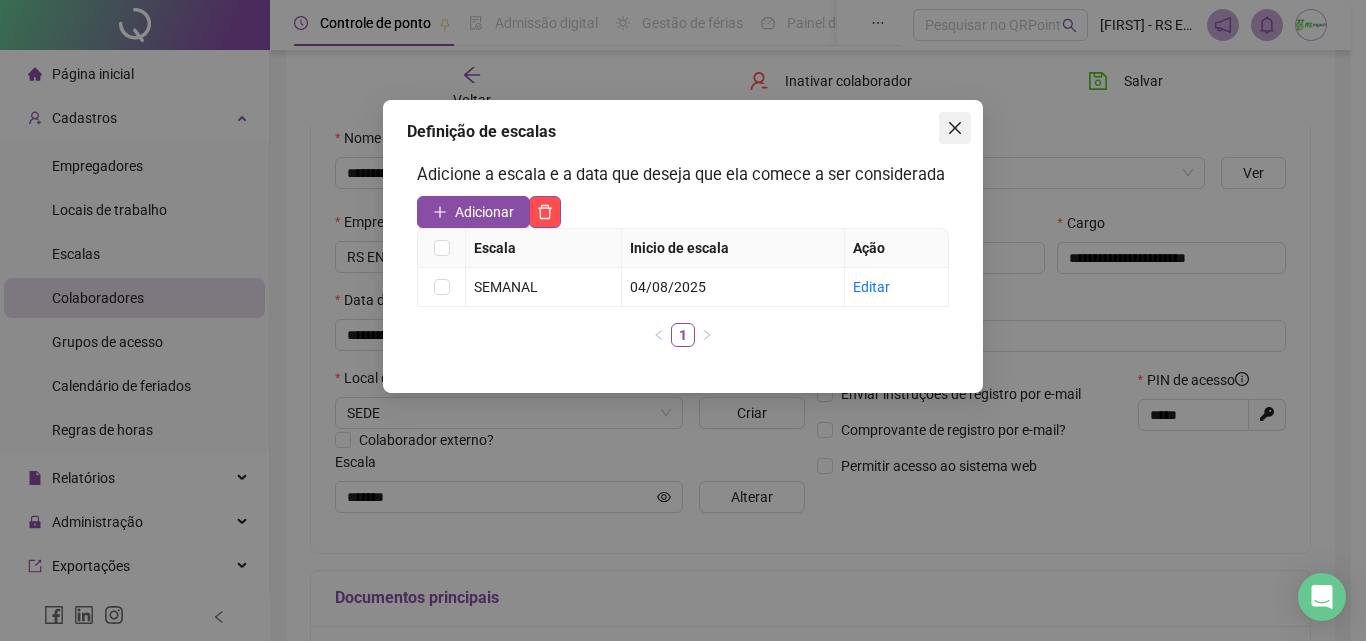 click 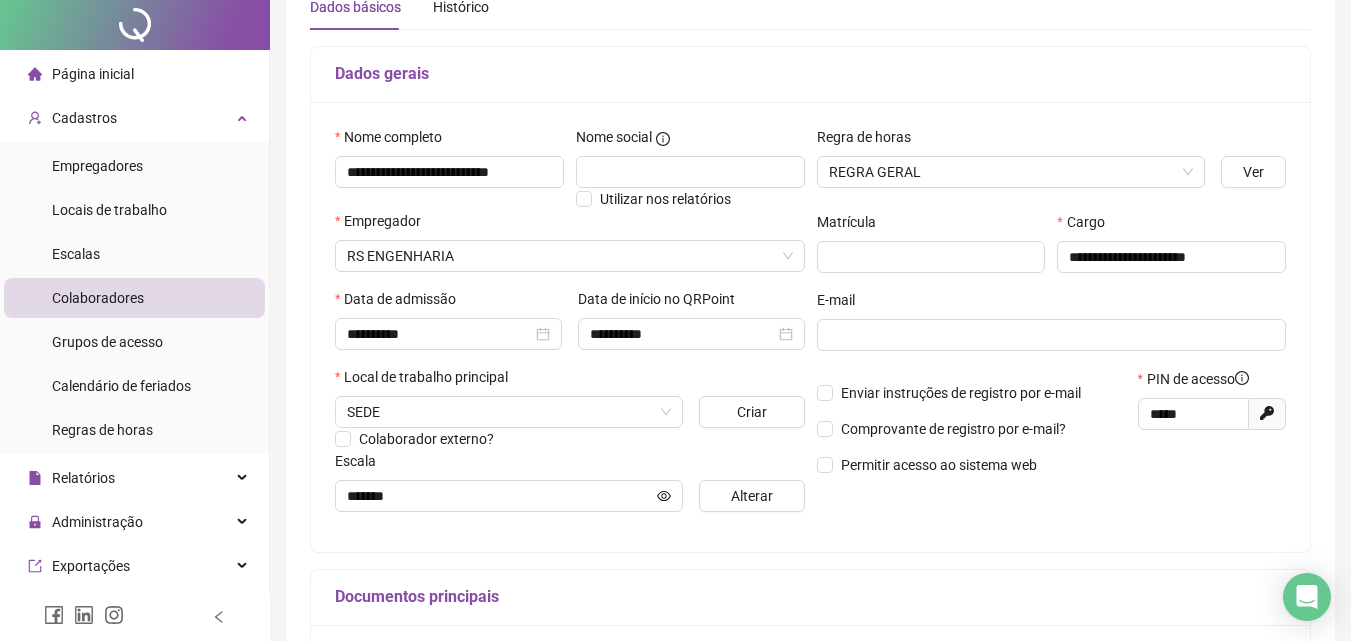 scroll, scrollTop: 0, scrollLeft: 0, axis: both 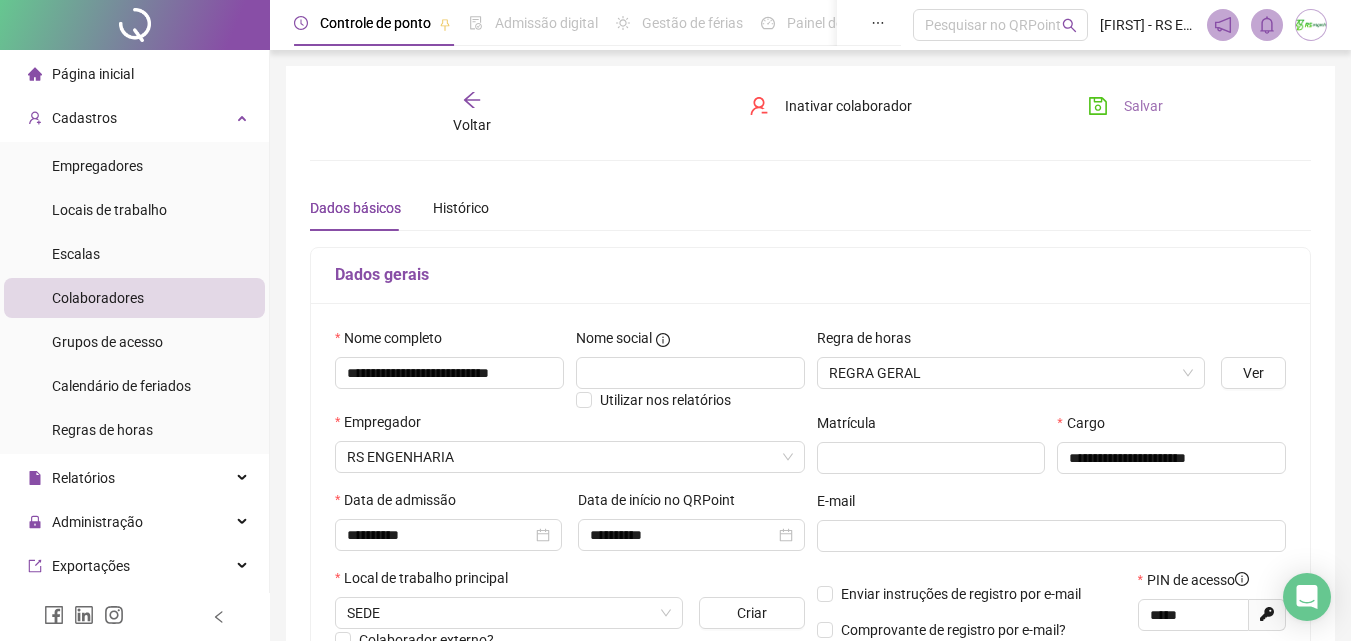 click on "Salvar" at bounding box center [1125, 106] 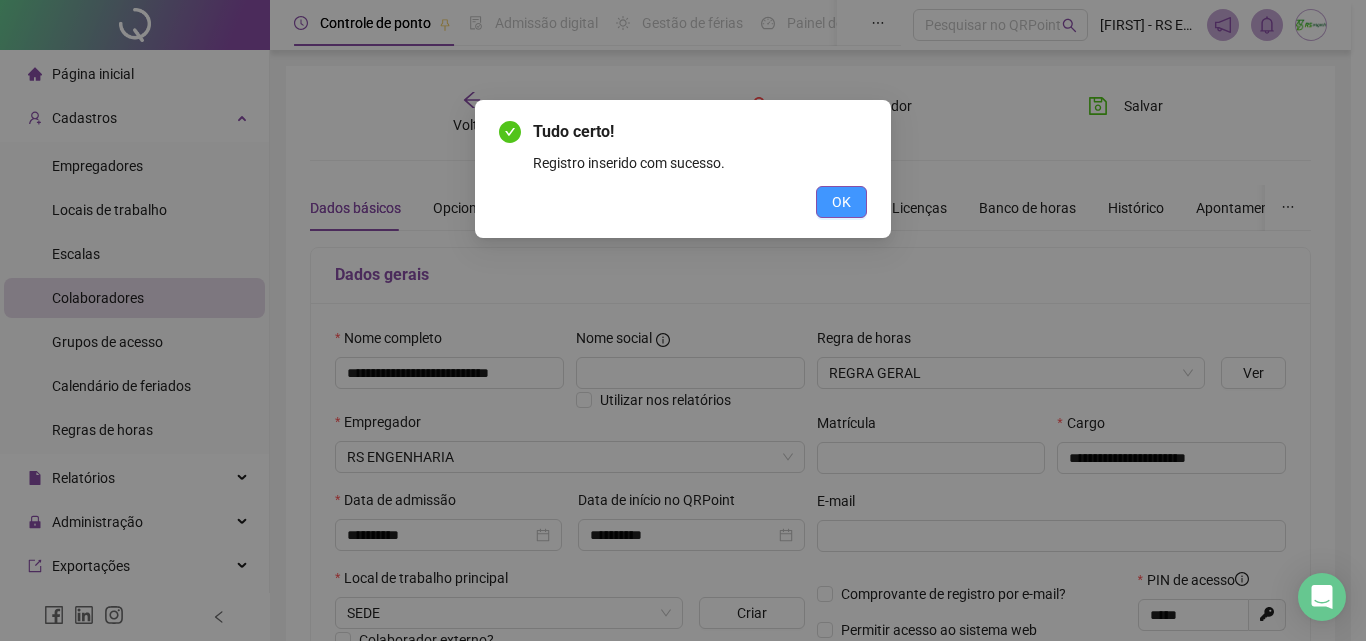 click on "OK" at bounding box center (841, 202) 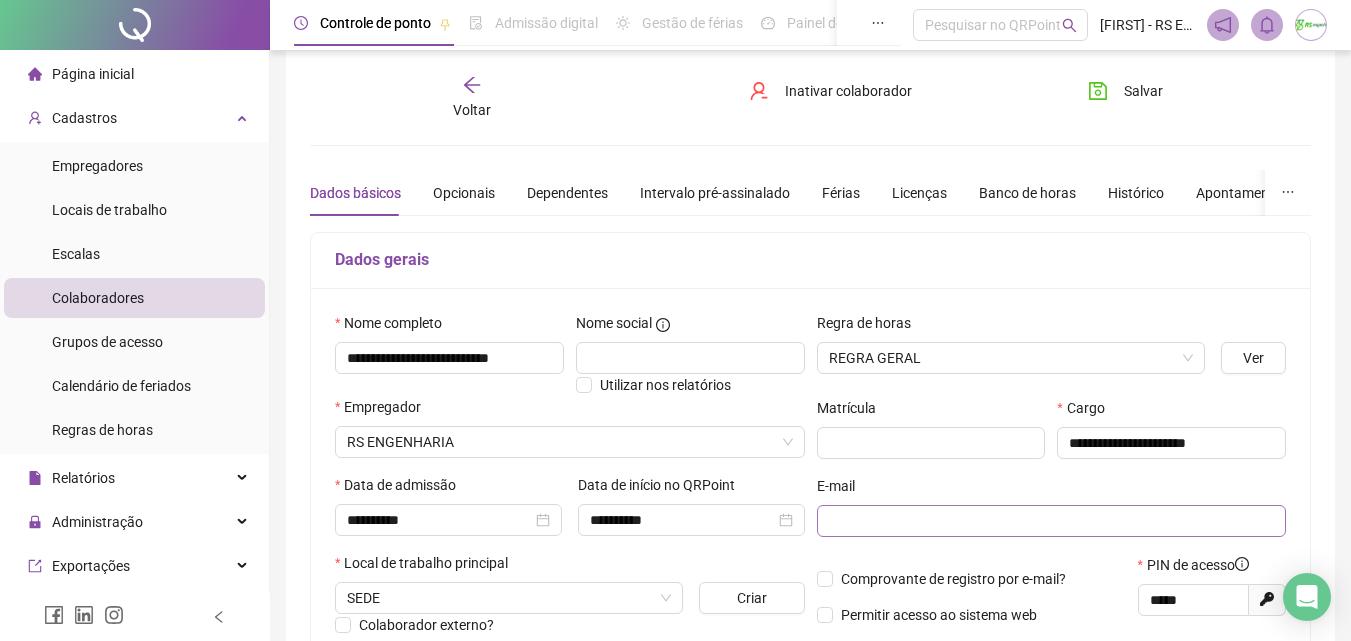 scroll, scrollTop: 0, scrollLeft: 0, axis: both 